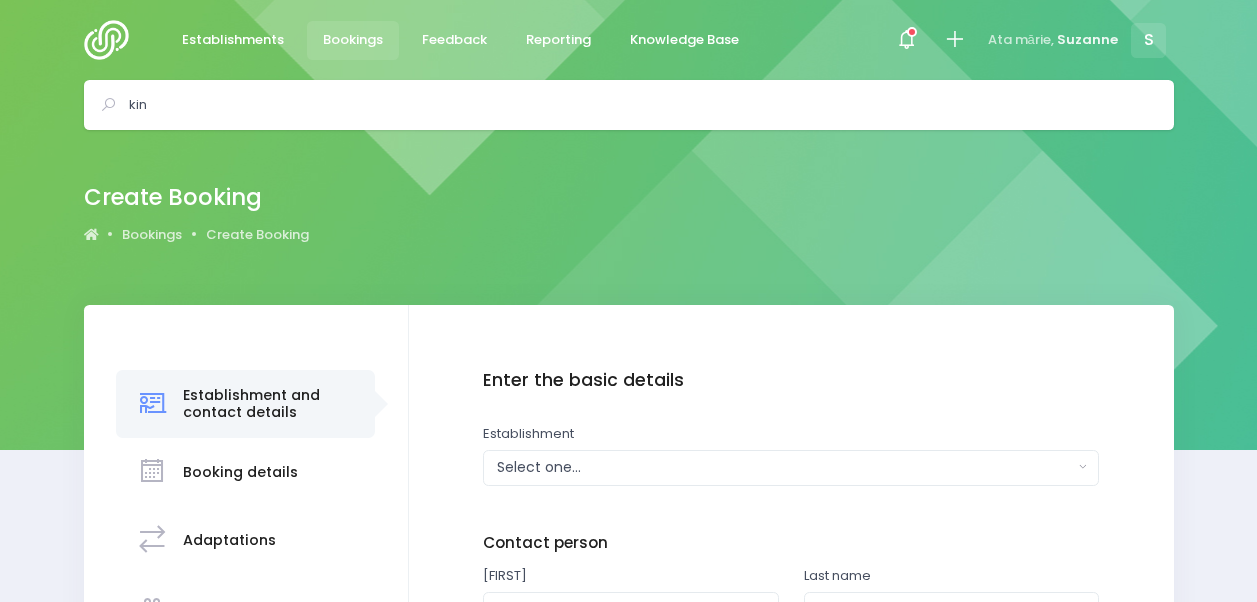 scroll, scrollTop: 0, scrollLeft: 0, axis: both 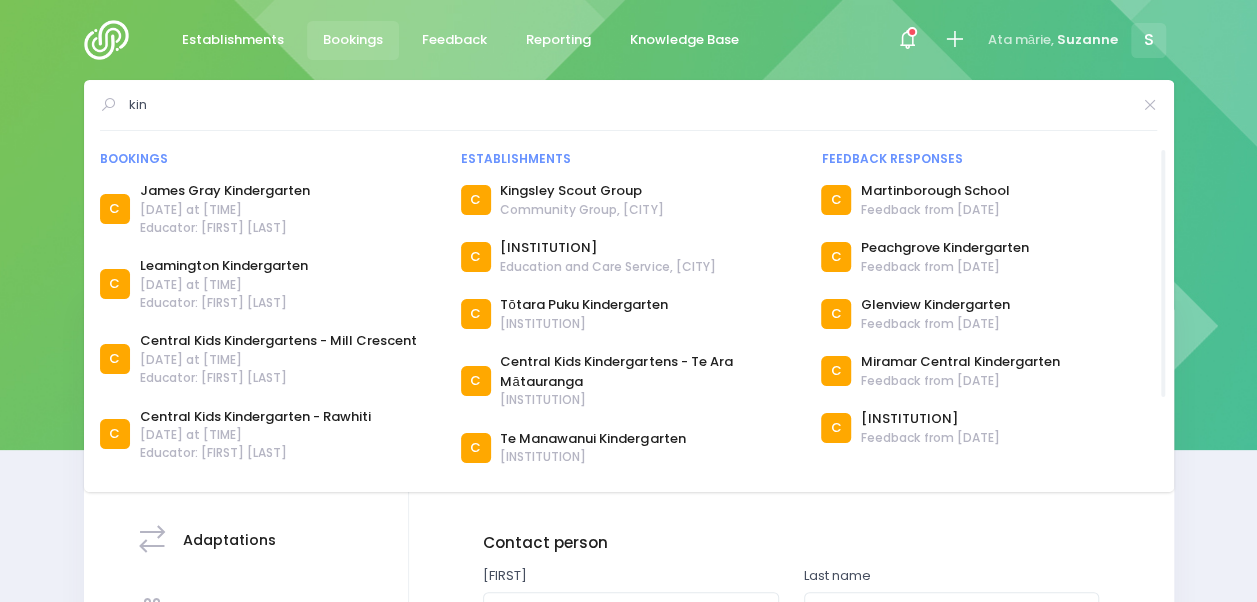 type on "kin" 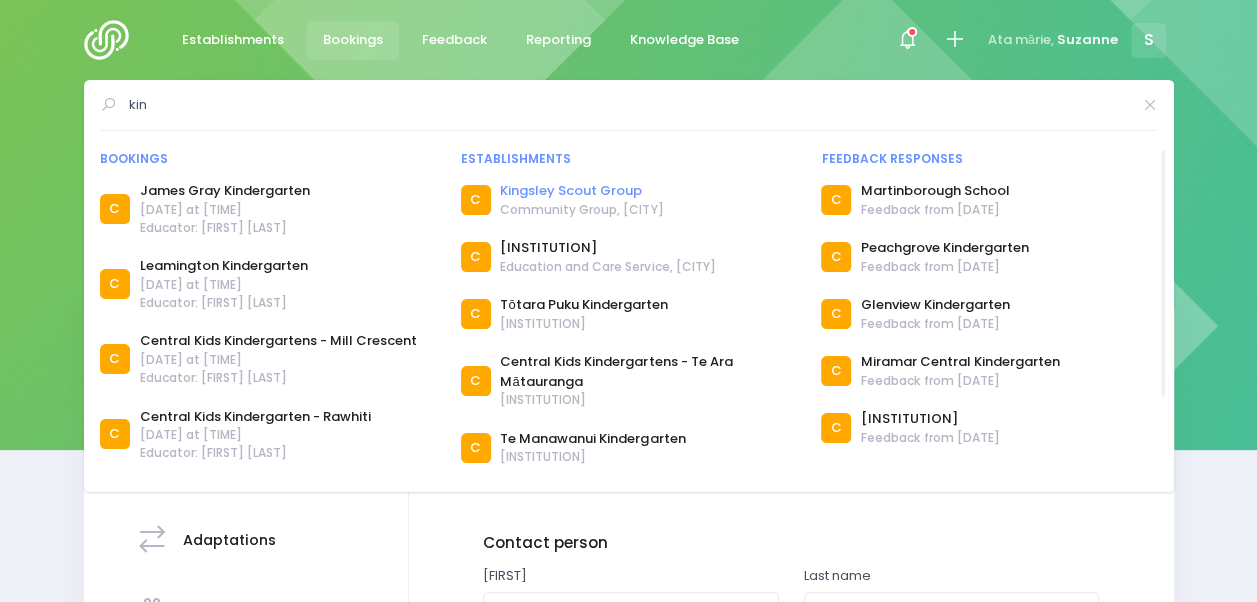 click on "Kingsley Scout Group" at bounding box center (581, 191) 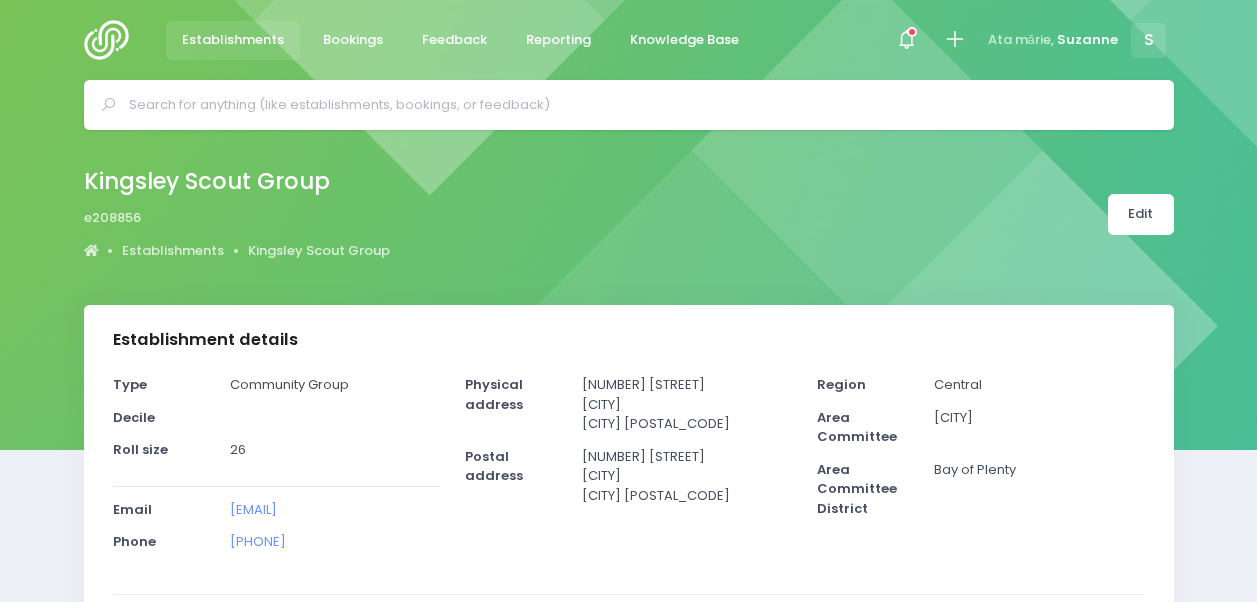select on "5" 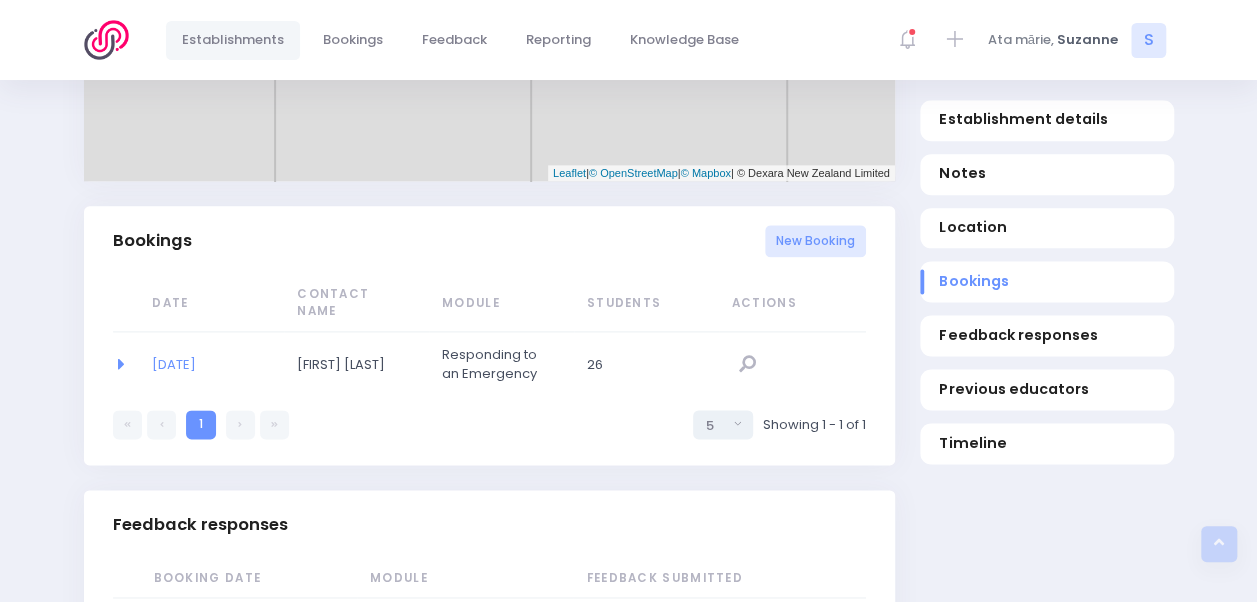 scroll, scrollTop: 1165, scrollLeft: 0, axis: vertical 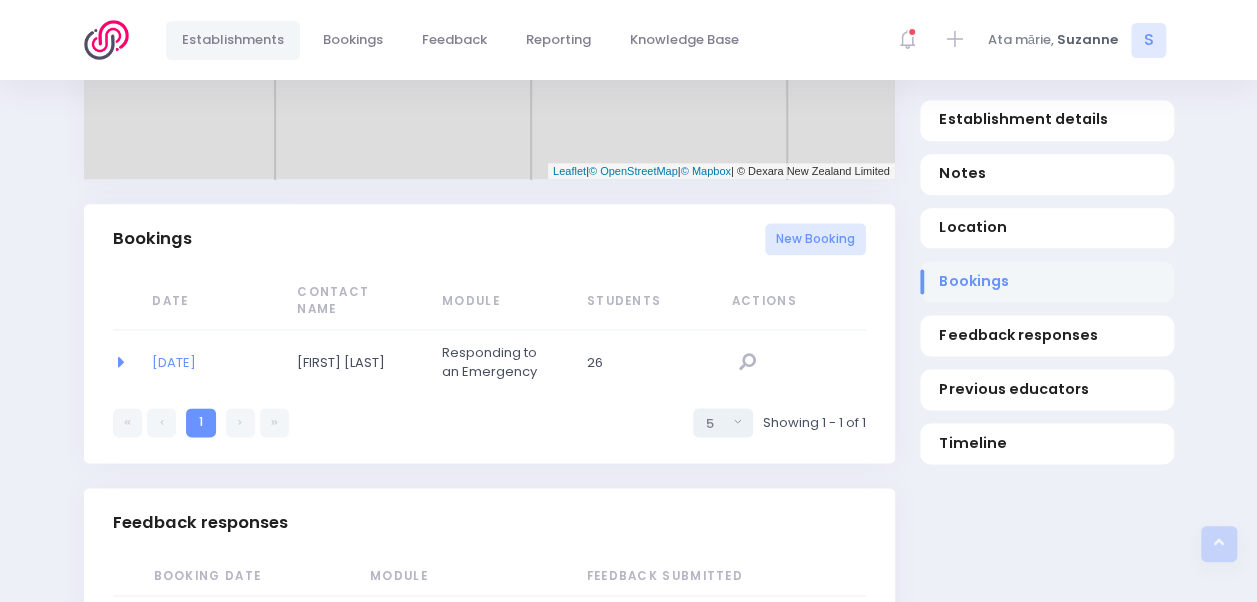 click on "Bookings" at bounding box center [1046, 282] 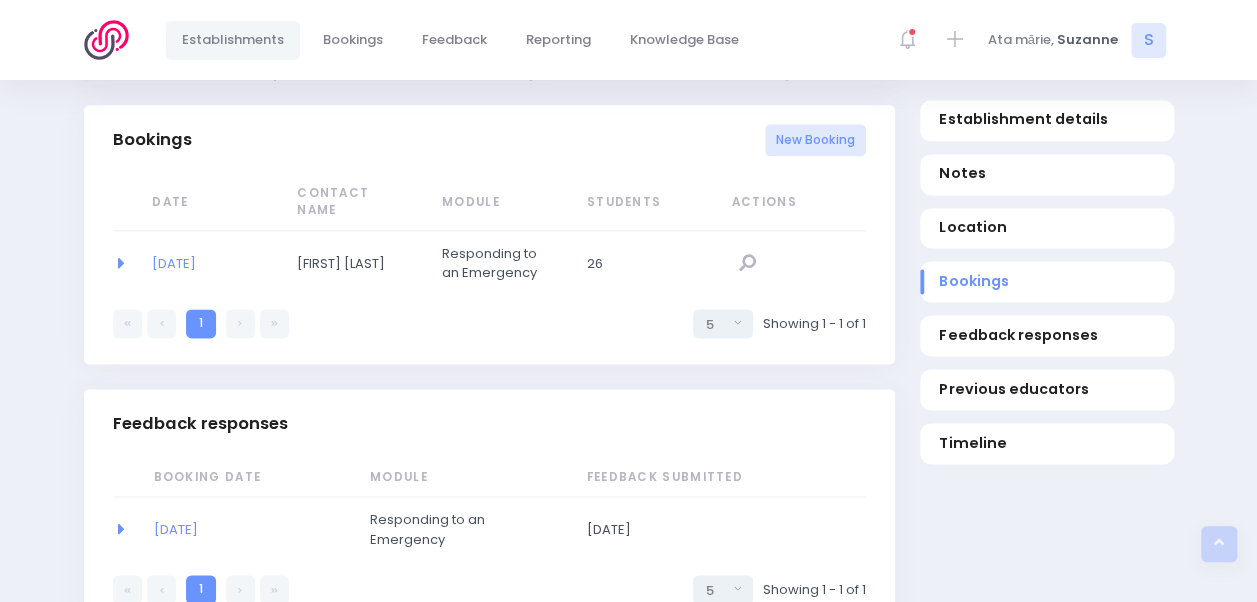 scroll, scrollTop: 1268, scrollLeft: 0, axis: vertical 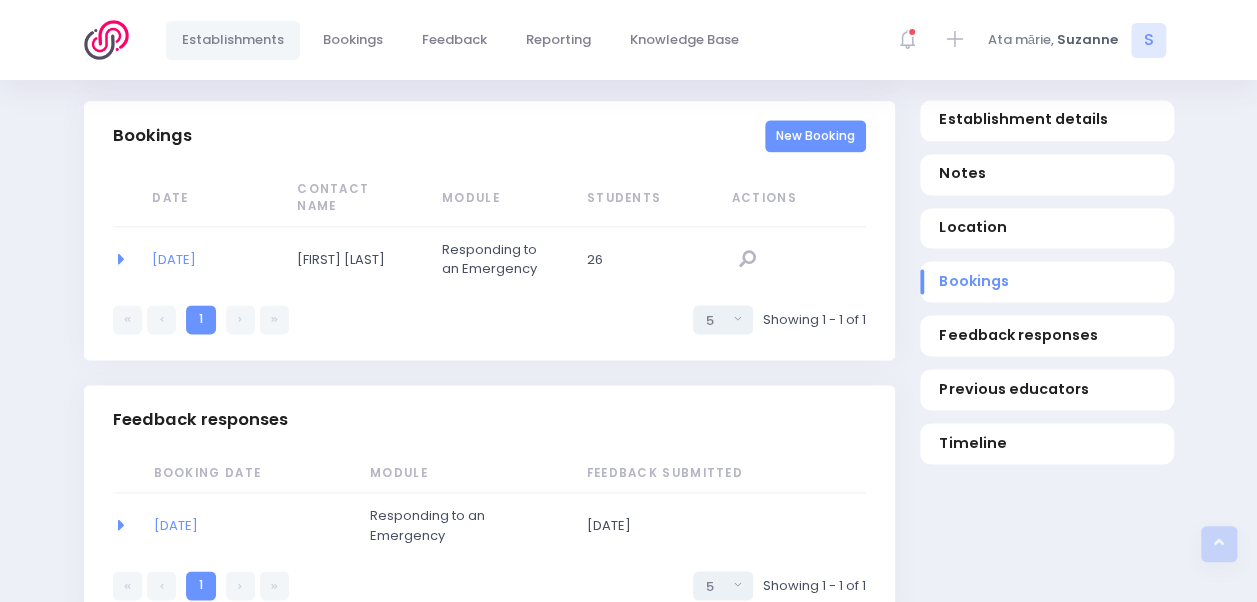 click on "New Booking" at bounding box center [815, 136] 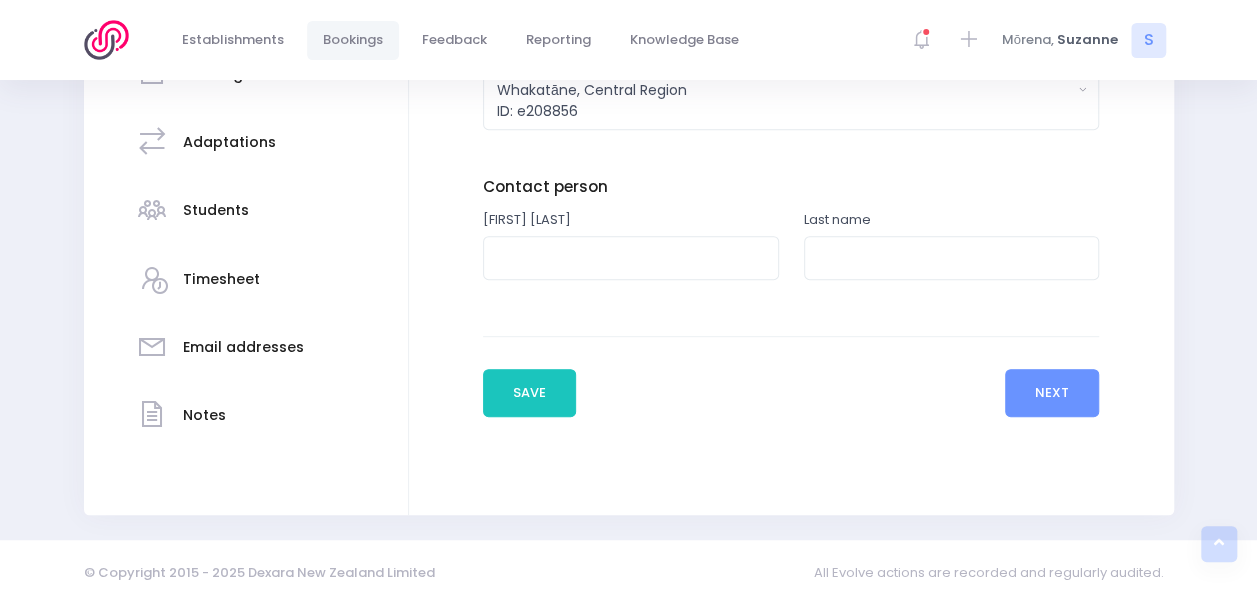 scroll, scrollTop: 400, scrollLeft: 0, axis: vertical 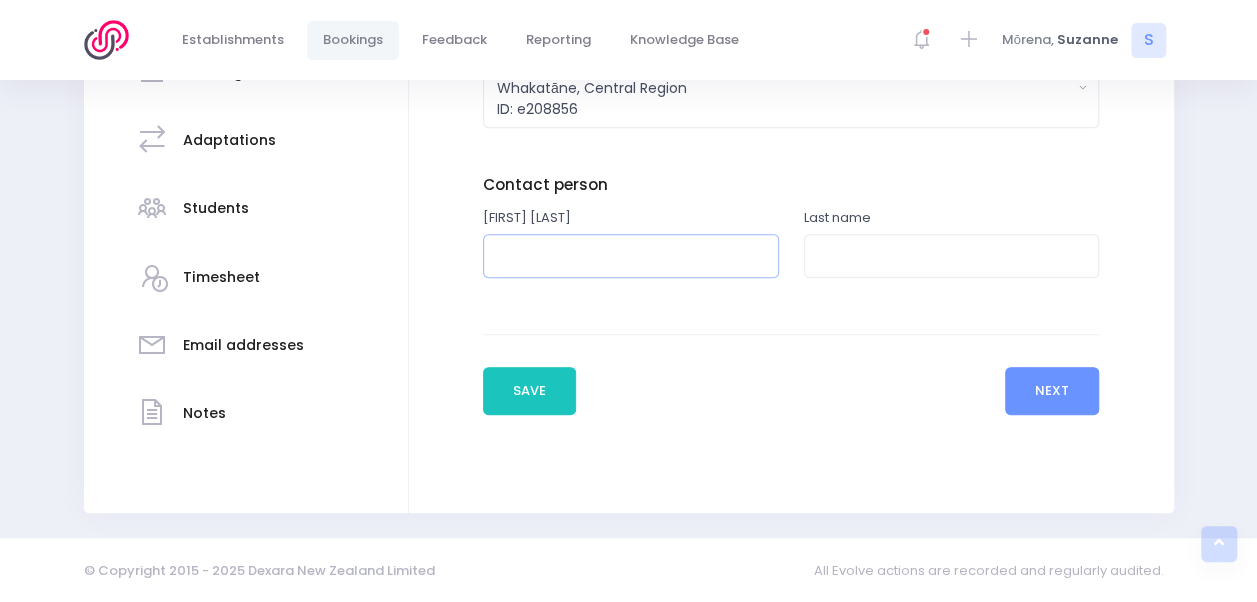 click at bounding box center [631, 256] 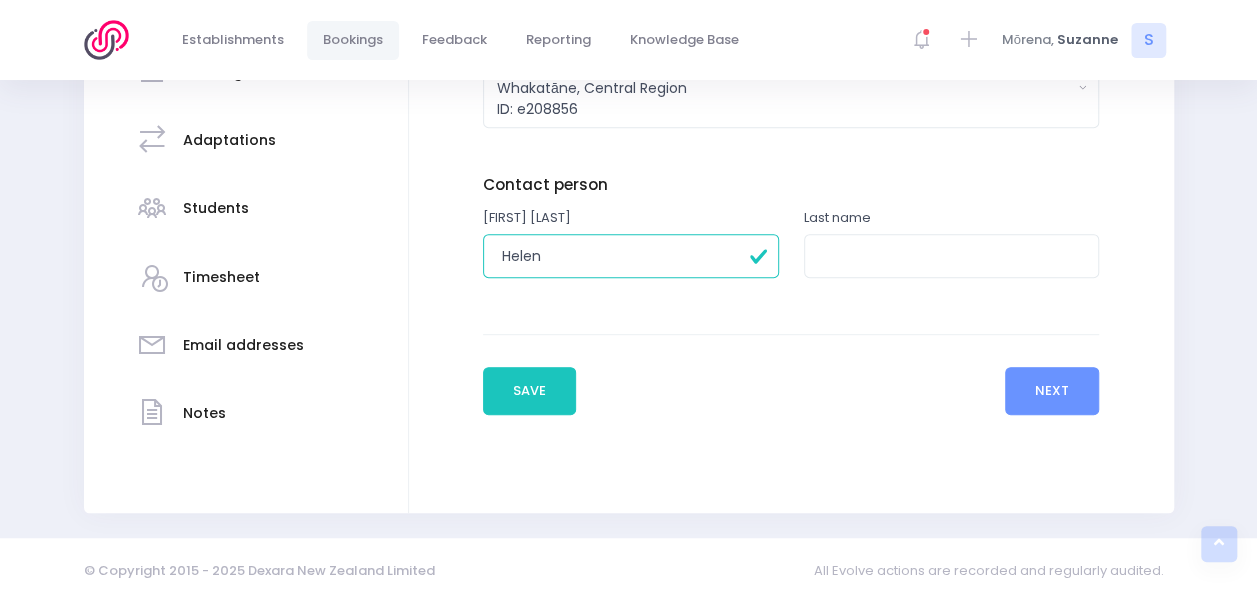 type on "Helen" 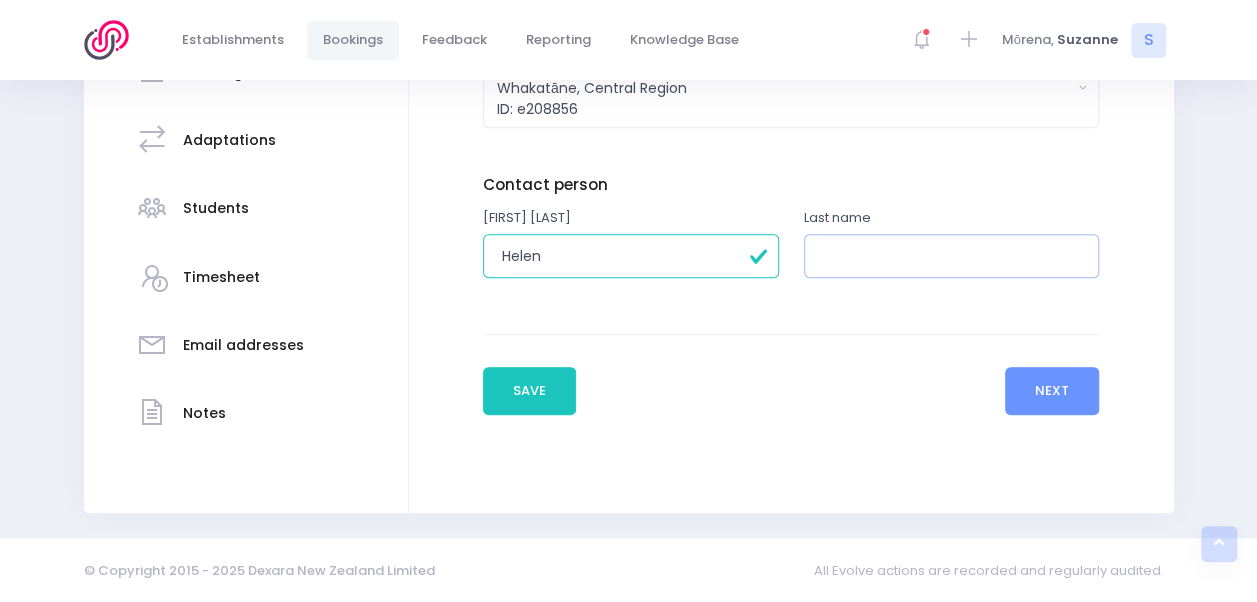 click at bounding box center (952, 256) 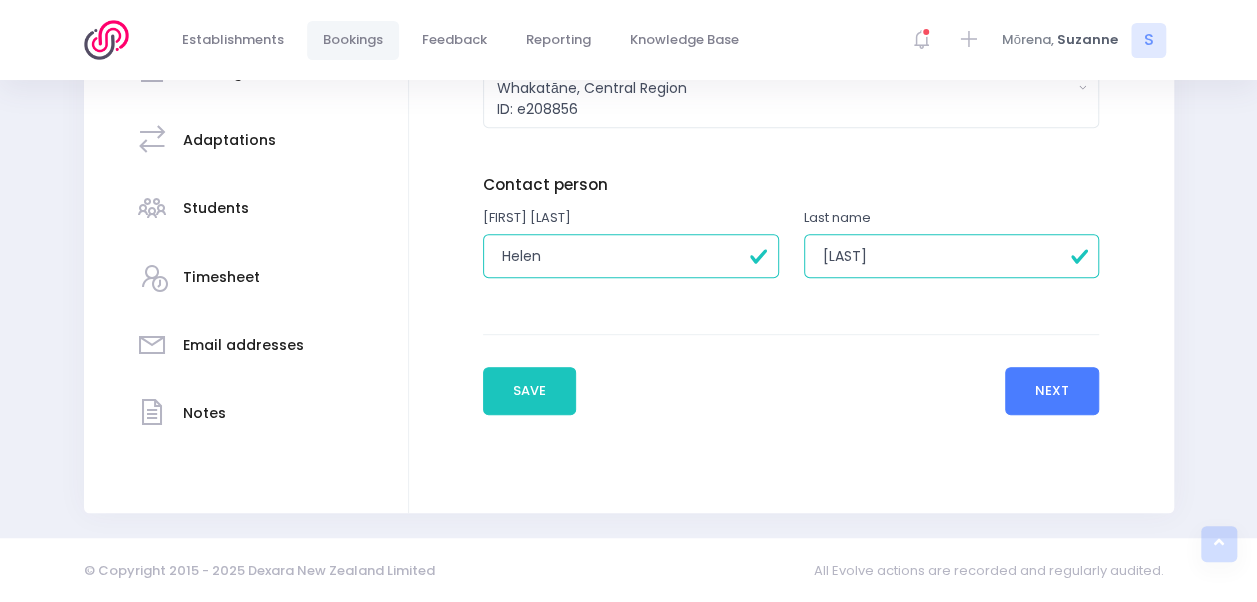 type on "Habgood" 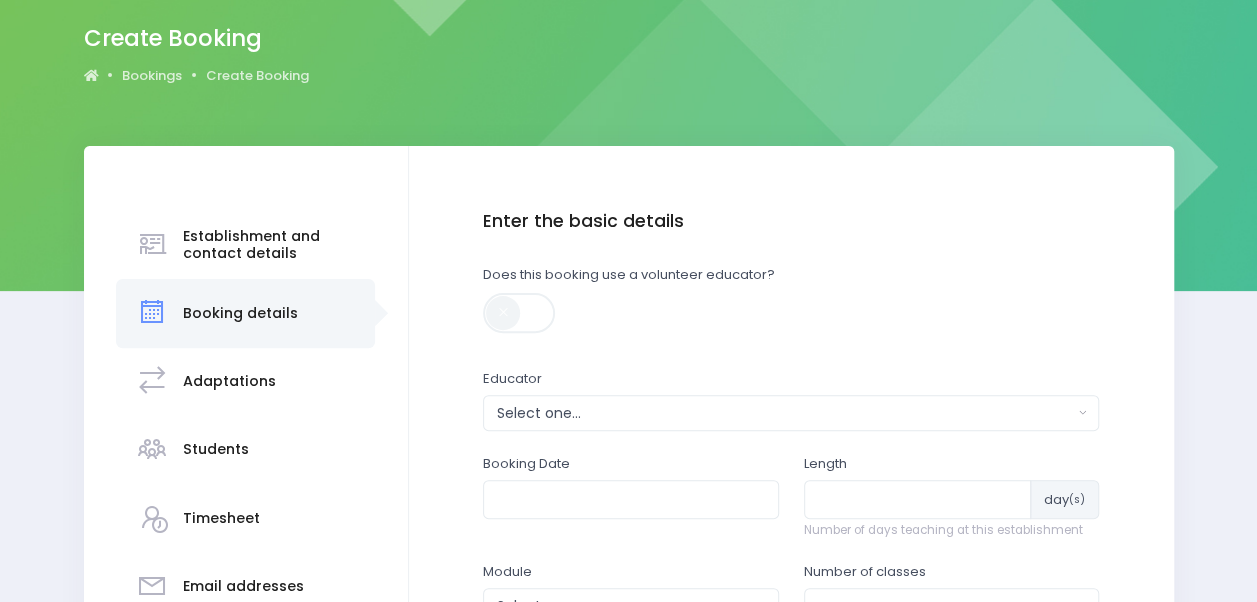 scroll, scrollTop: 160, scrollLeft: 0, axis: vertical 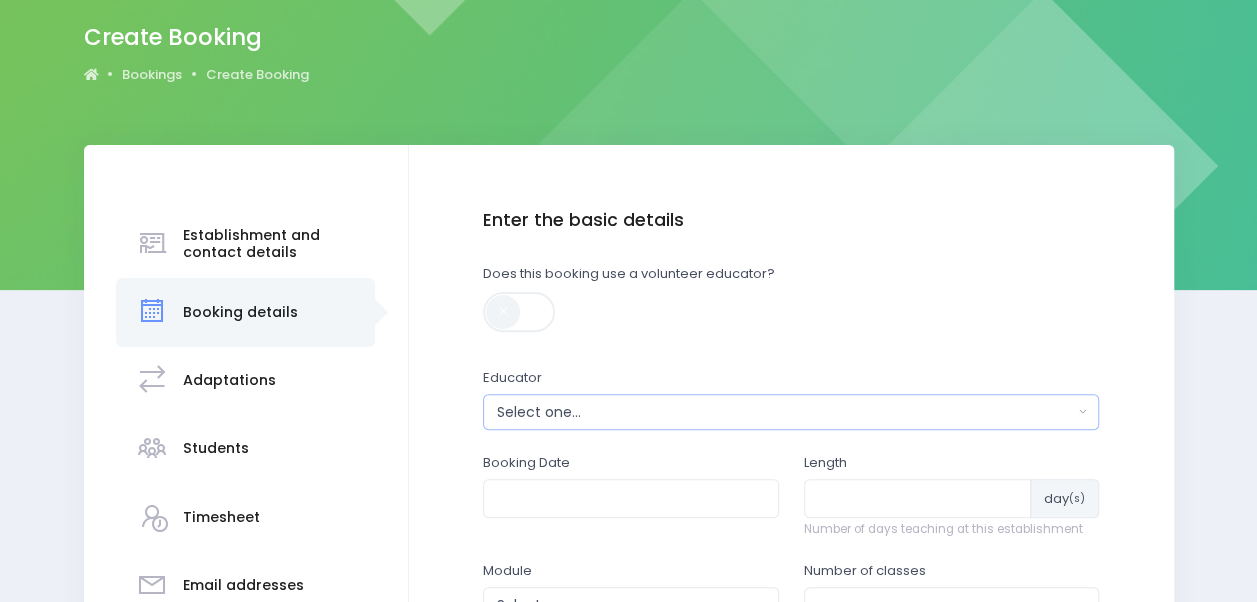 click on "Select one..." at bounding box center (785, 412) 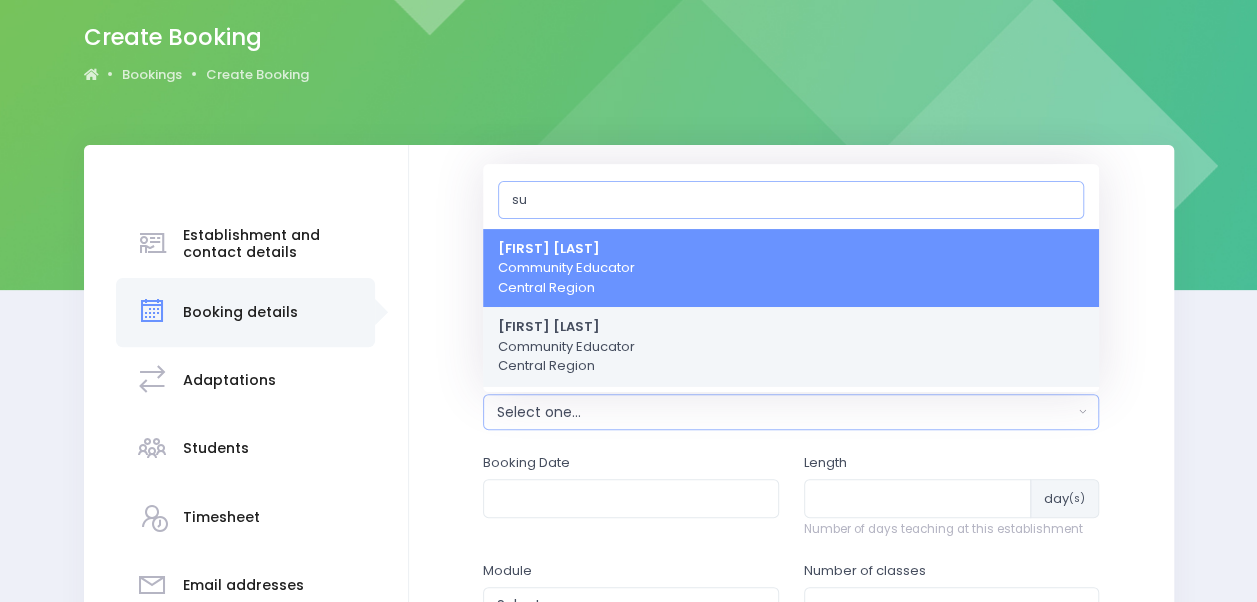 type on "su" 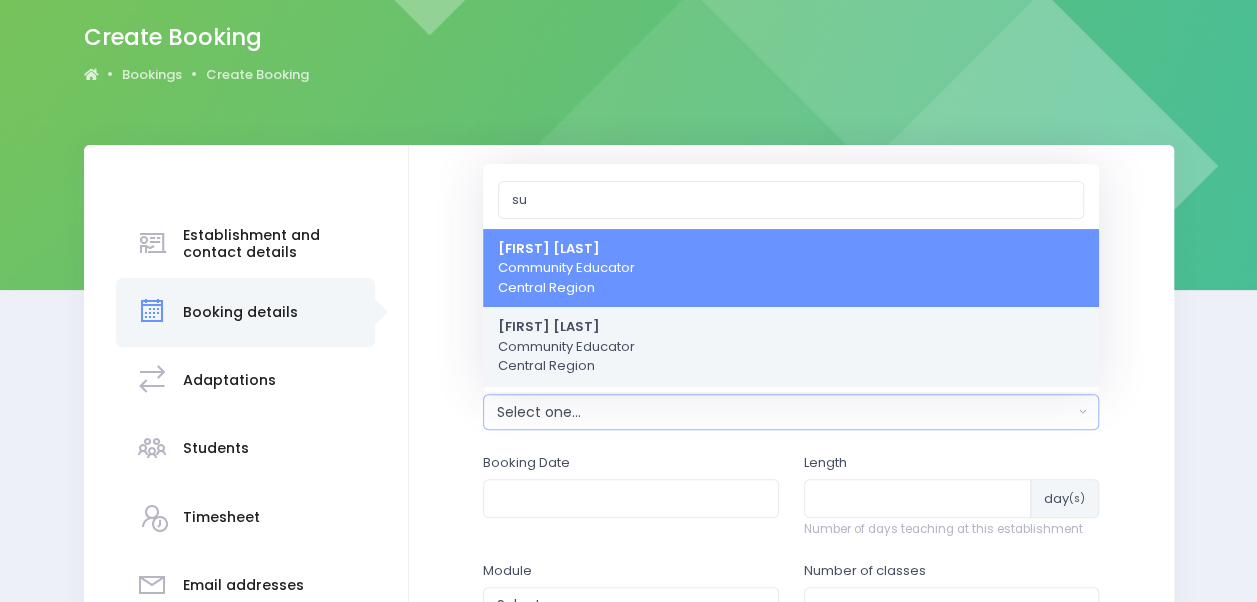 click on "Suzanne Woods Community Educator Central Region" at bounding box center [791, 347] 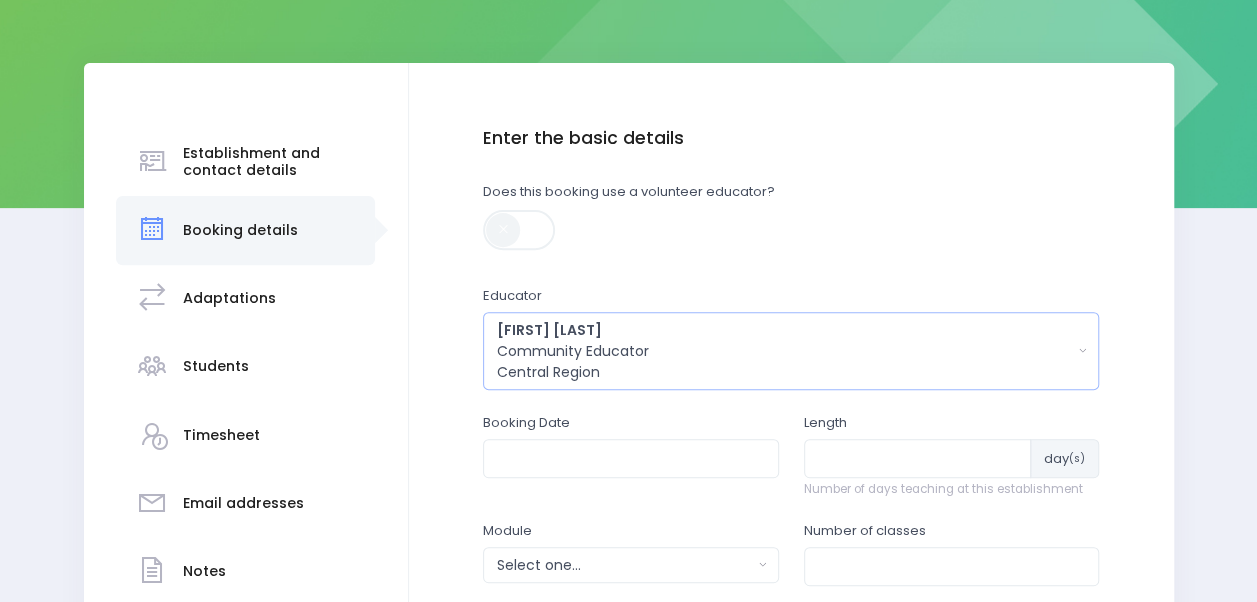 scroll, scrollTop: 246, scrollLeft: 0, axis: vertical 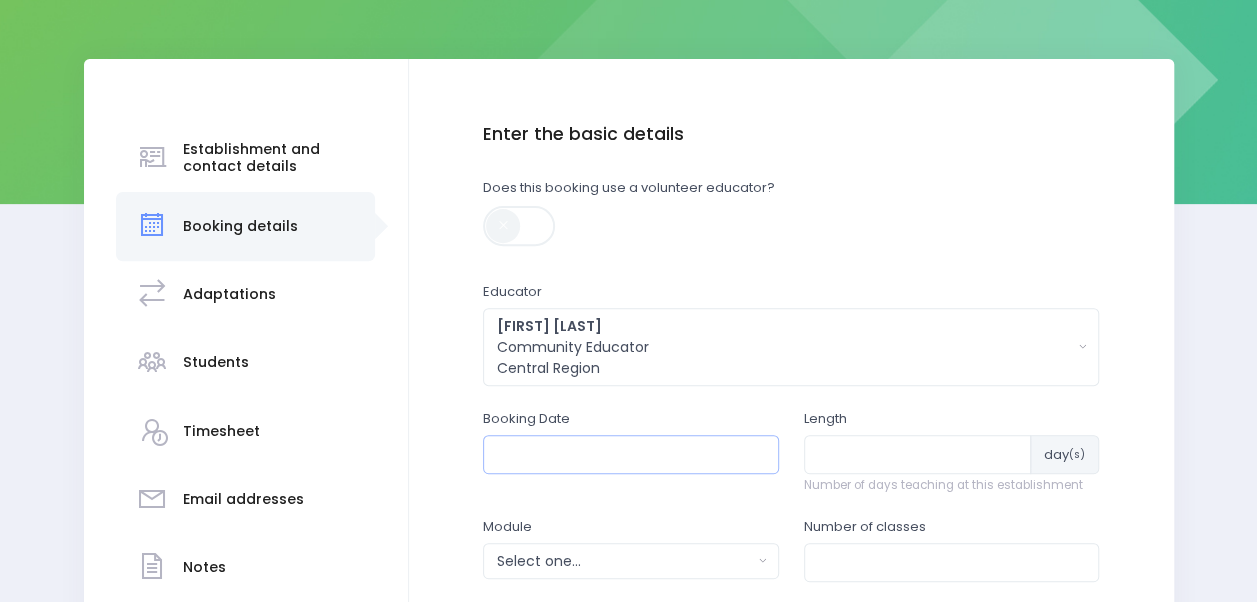 click at bounding box center [631, 454] 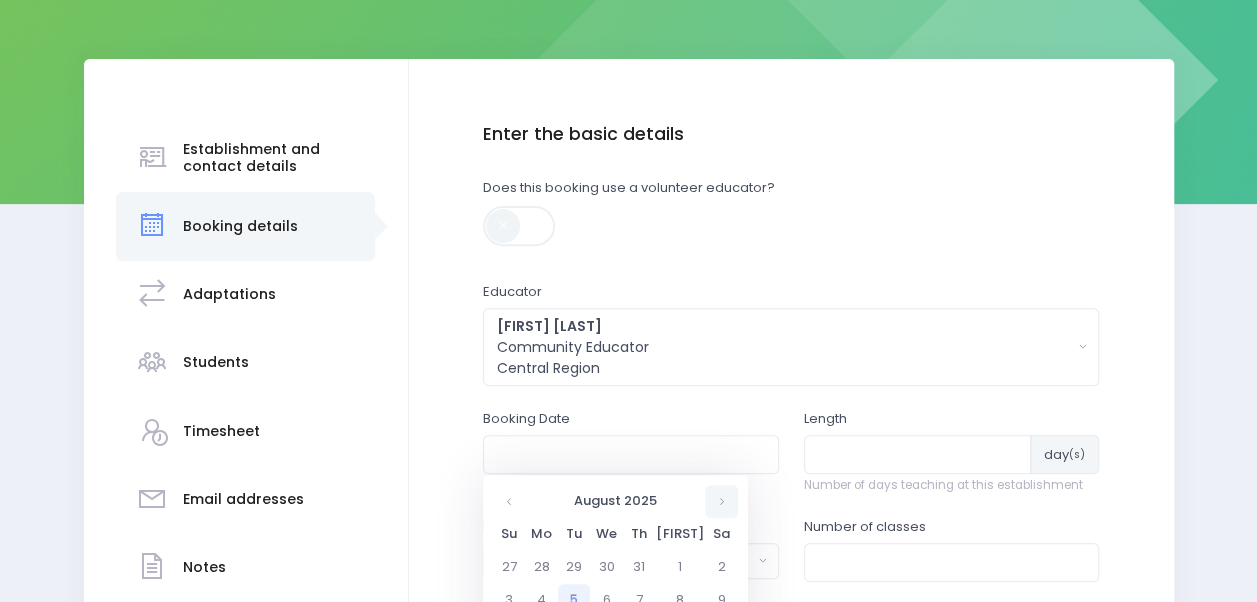 click at bounding box center [721, 501] 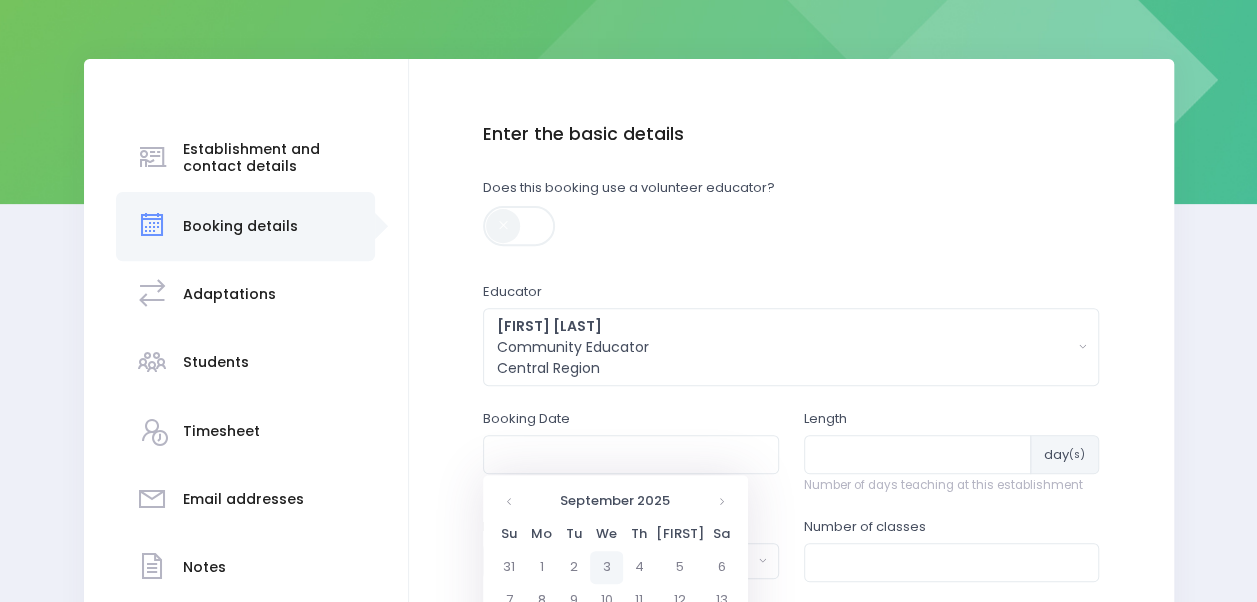 click on "3" at bounding box center [606, 567] 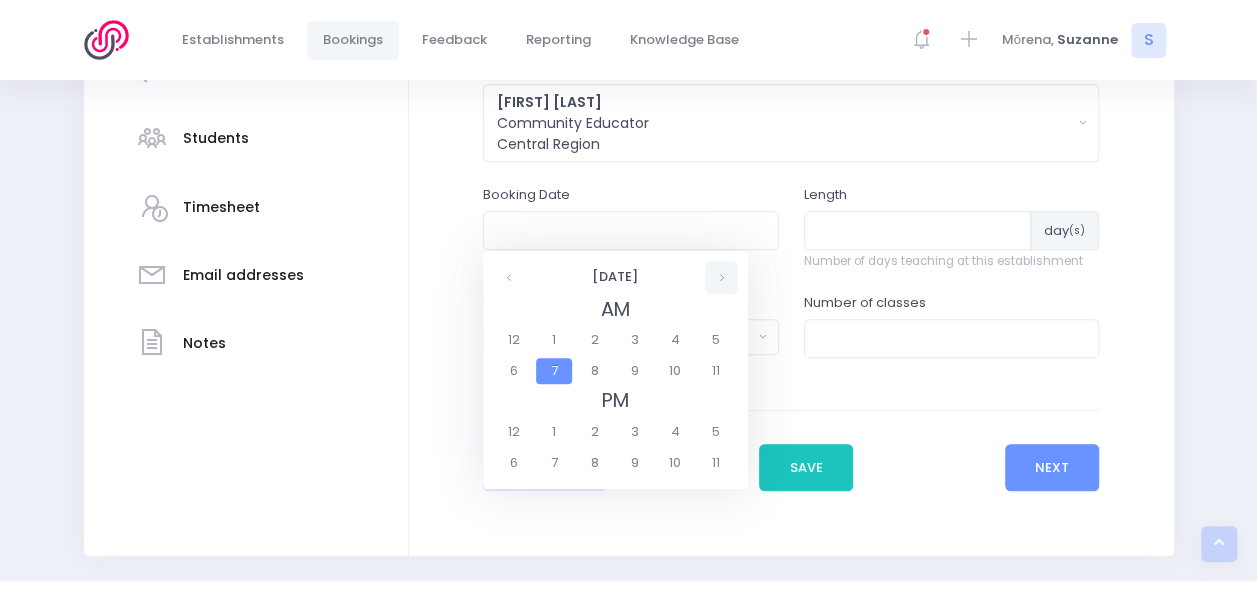 scroll, scrollTop: 472, scrollLeft: 0, axis: vertical 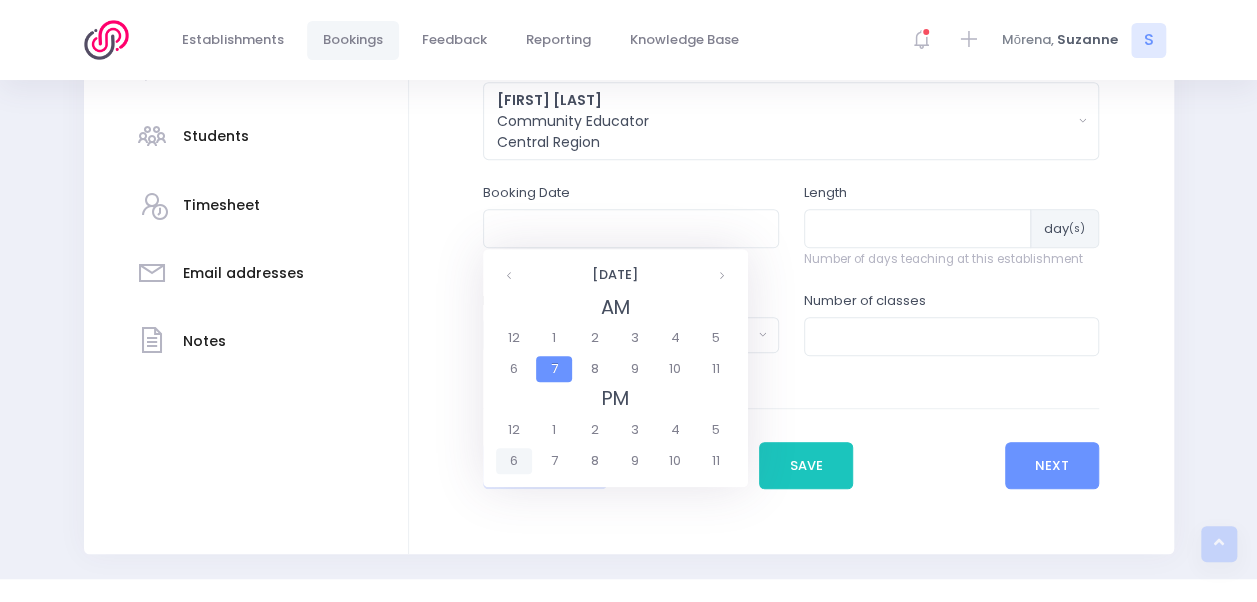 click on "6" at bounding box center (513, 461) 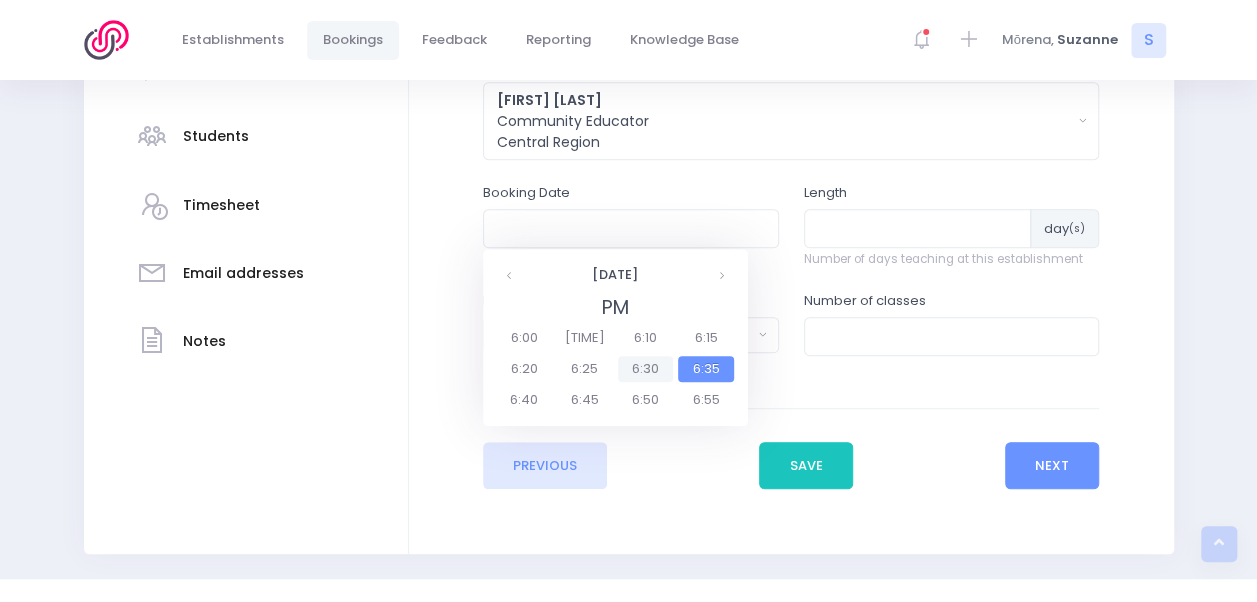 click on "6:30" at bounding box center (646, 369) 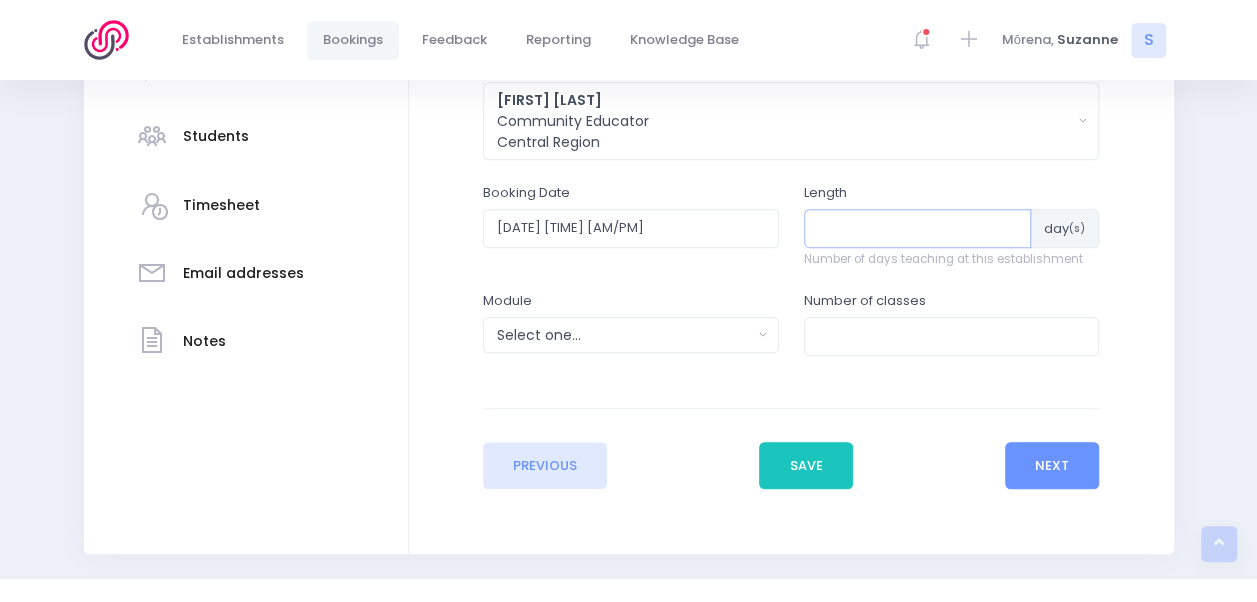 click at bounding box center (918, 228) 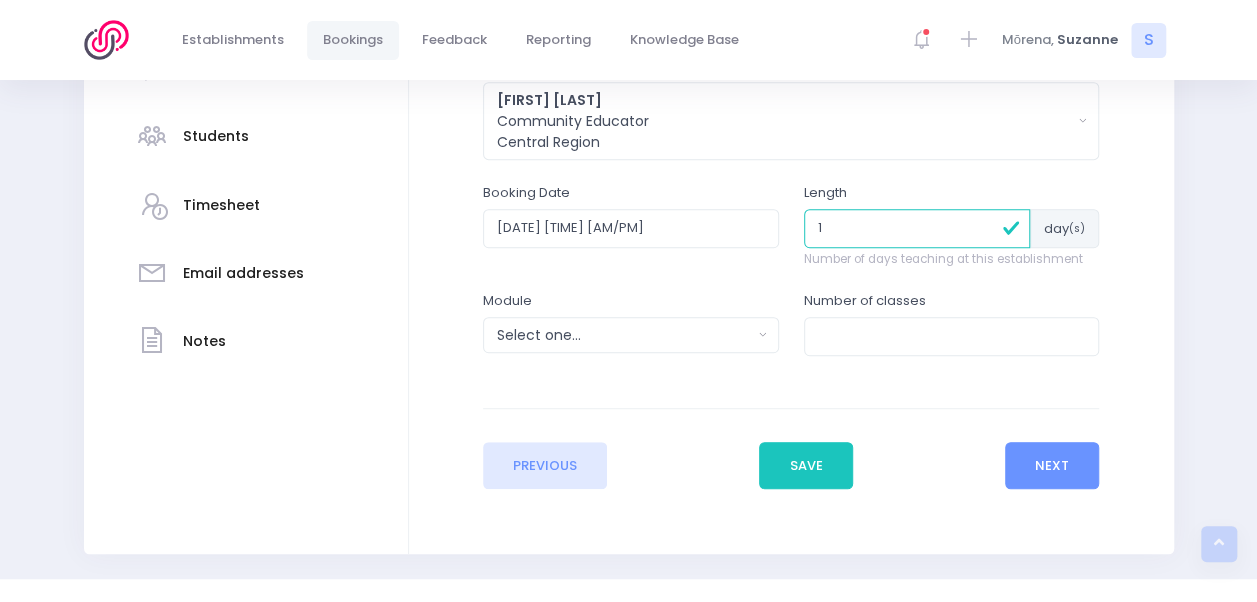 type on "1" 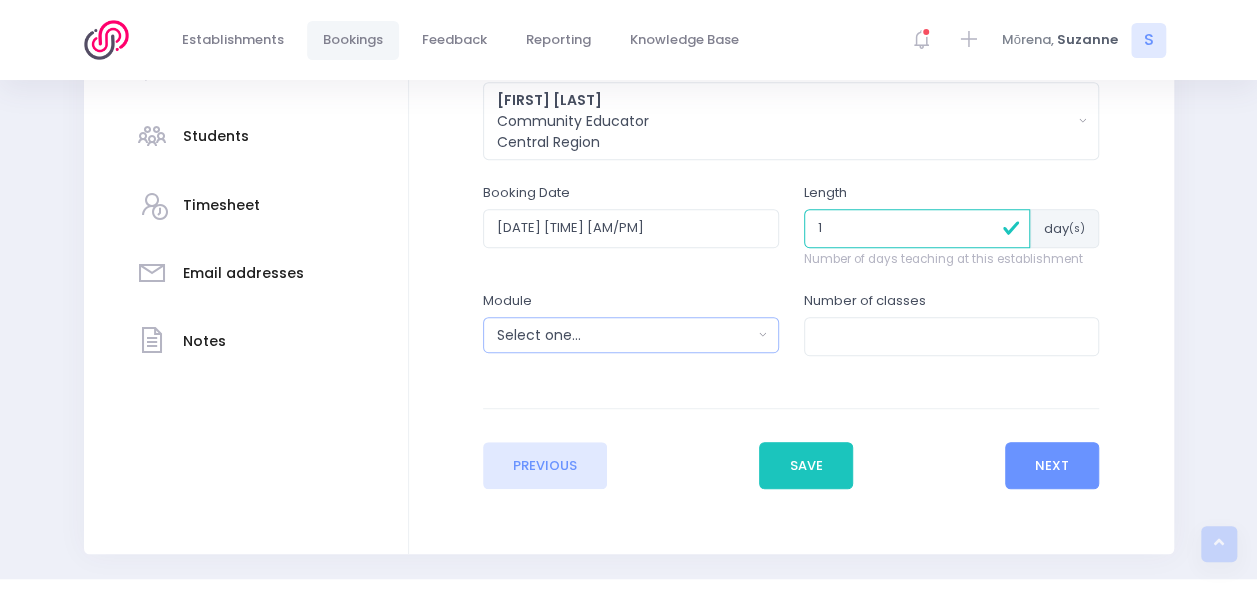 click on "Select one..." at bounding box center [624, 335] 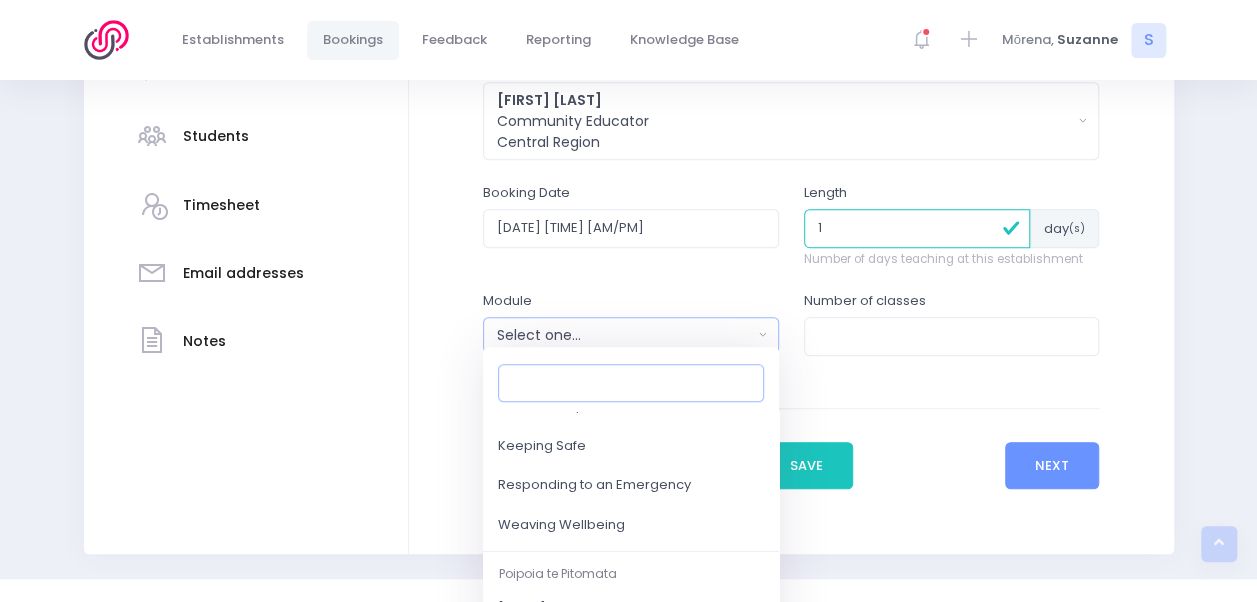 scroll, scrollTop: 255, scrollLeft: 0, axis: vertical 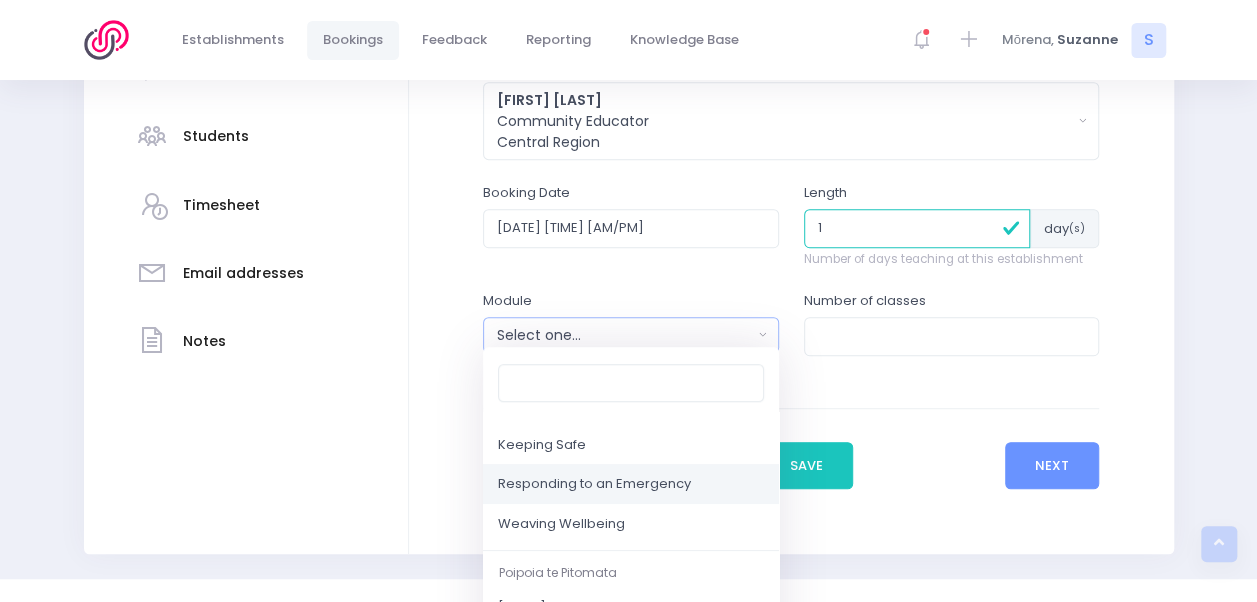 click on "Responding to an Emergency" at bounding box center (594, 485) 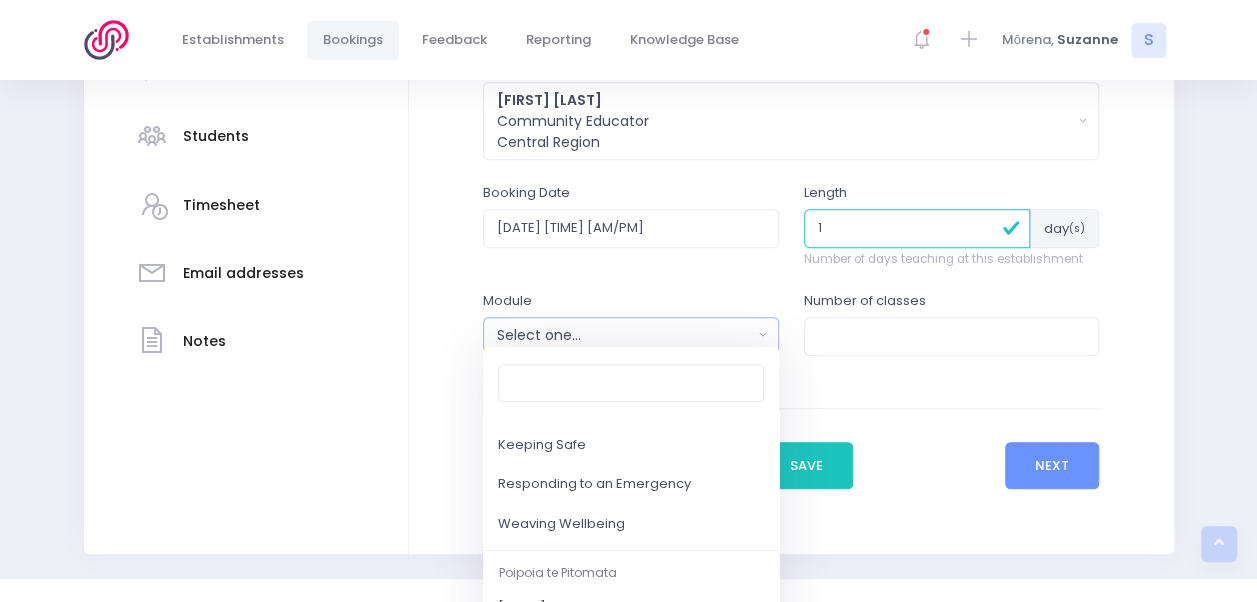 select on "Responding to an Emergency" 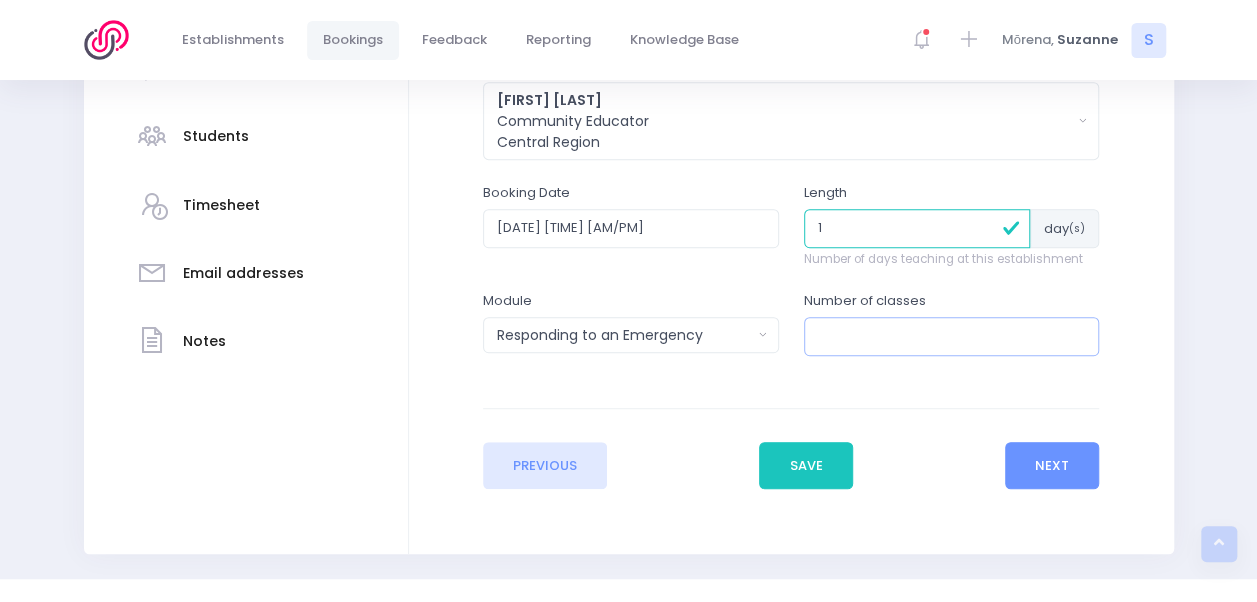 click at bounding box center (952, 336) 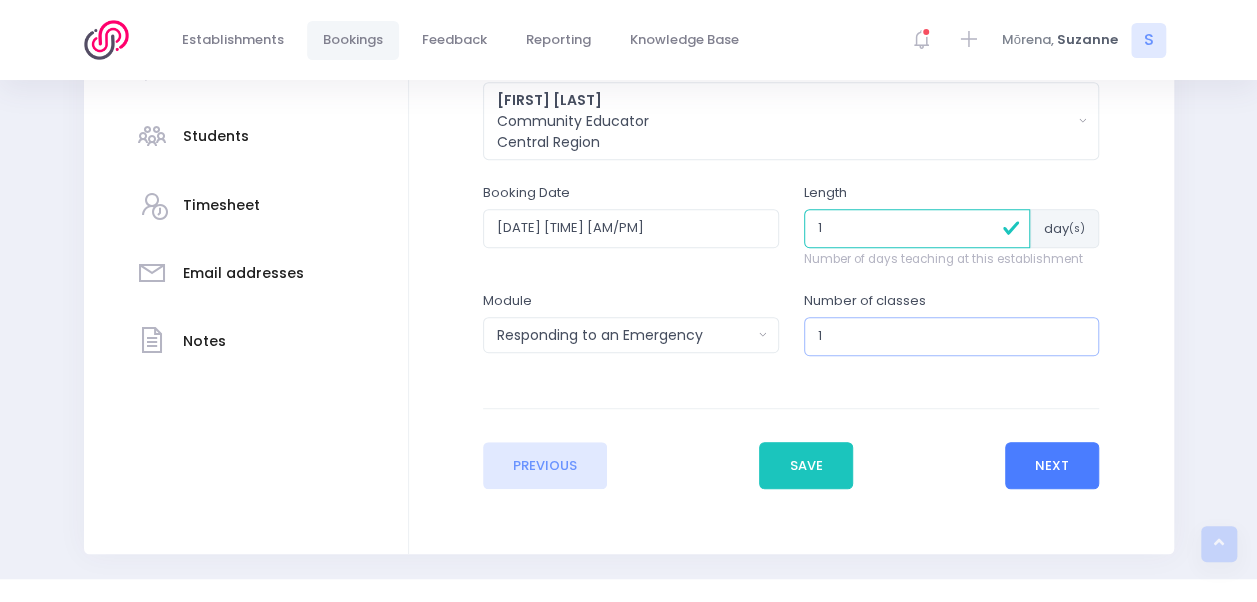 type on "1" 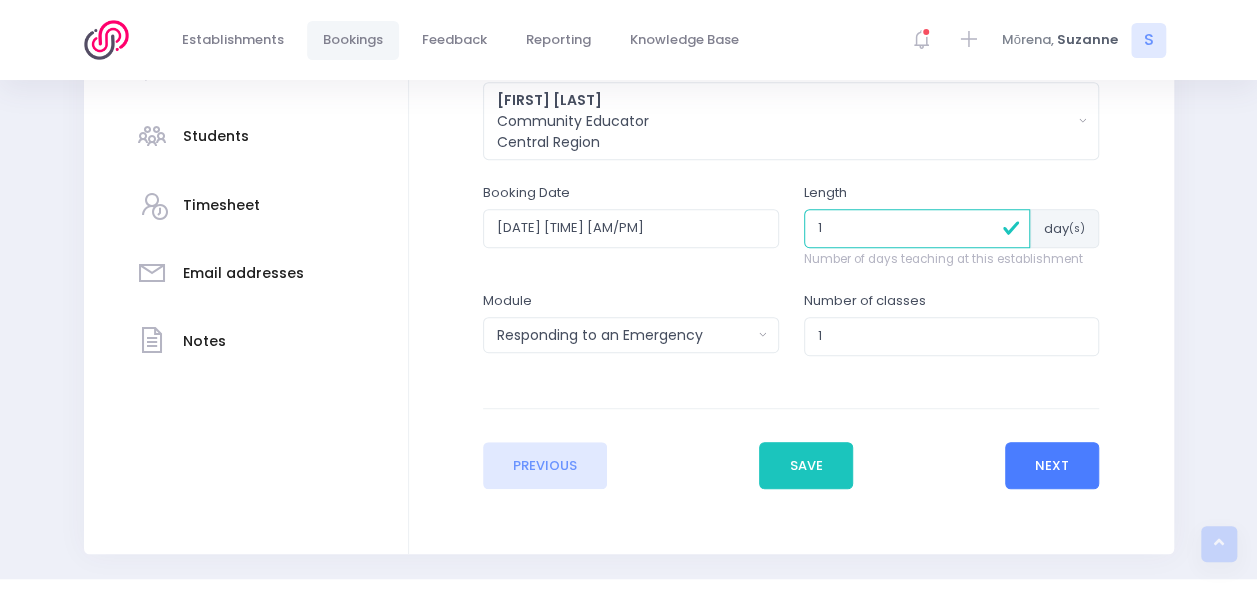 click on "Next" at bounding box center [1052, 466] 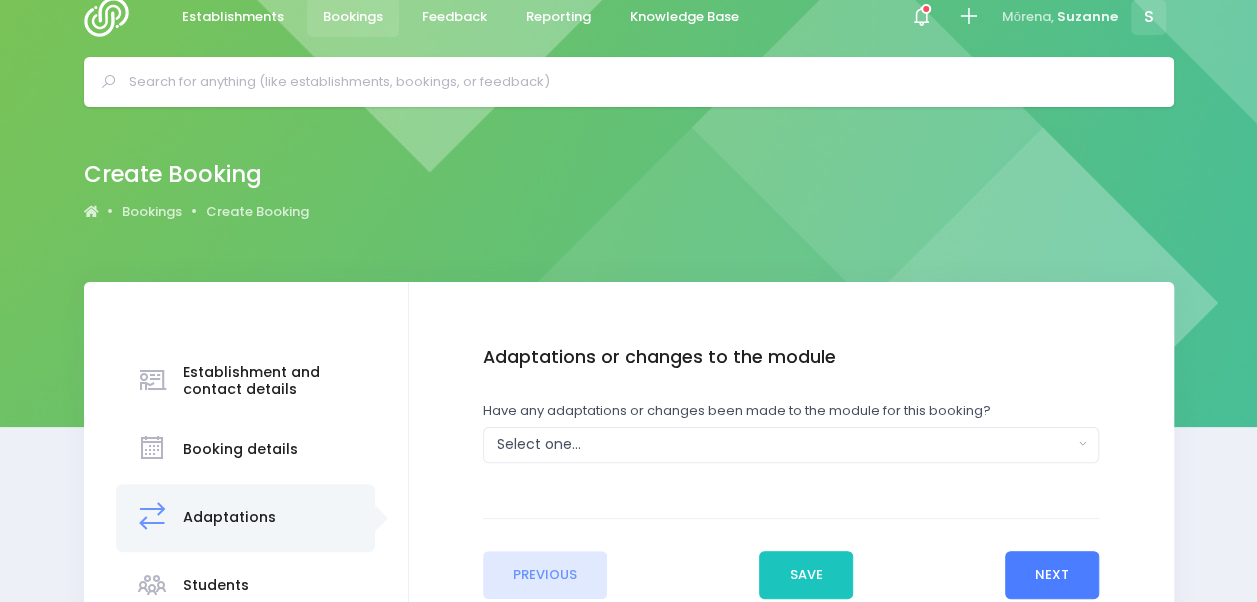 scroll, scrollTop: 0, scrollLeft: 0, axis: both 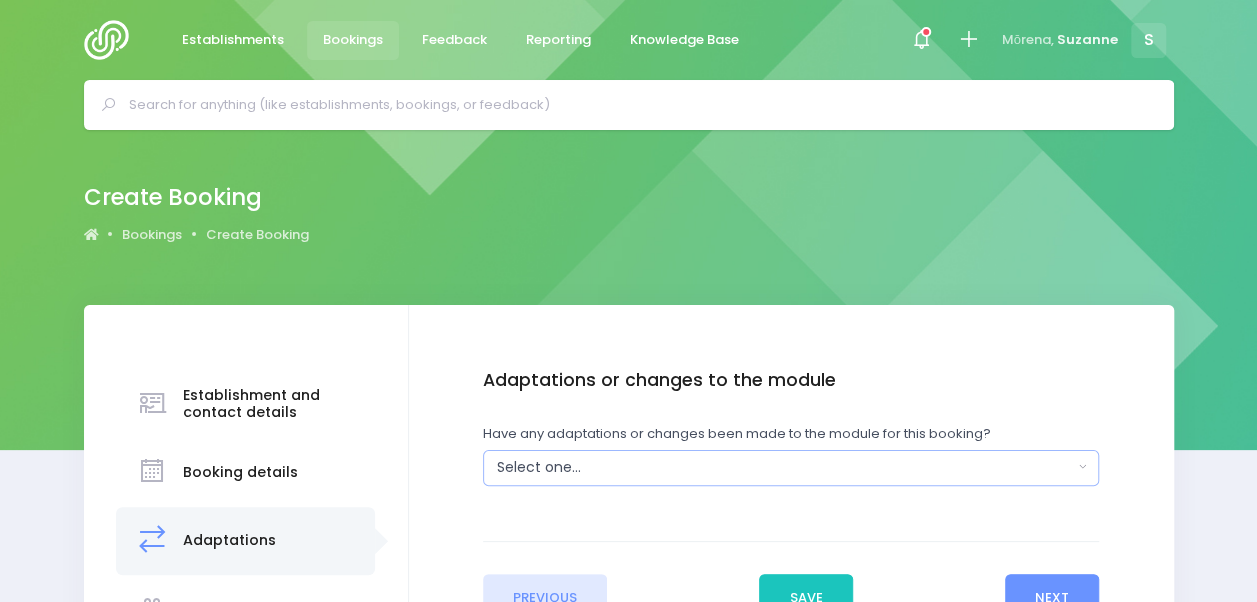 click on "Select one..." at bounding box center [791, 468] 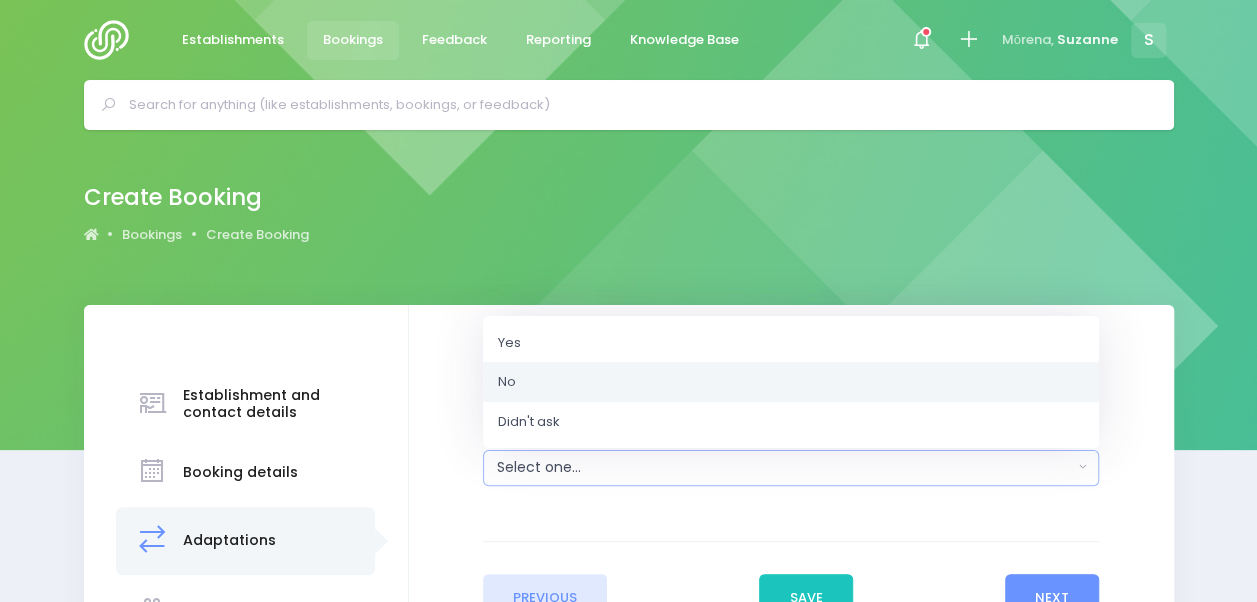 click on "No" at bounding box center [791, 382] 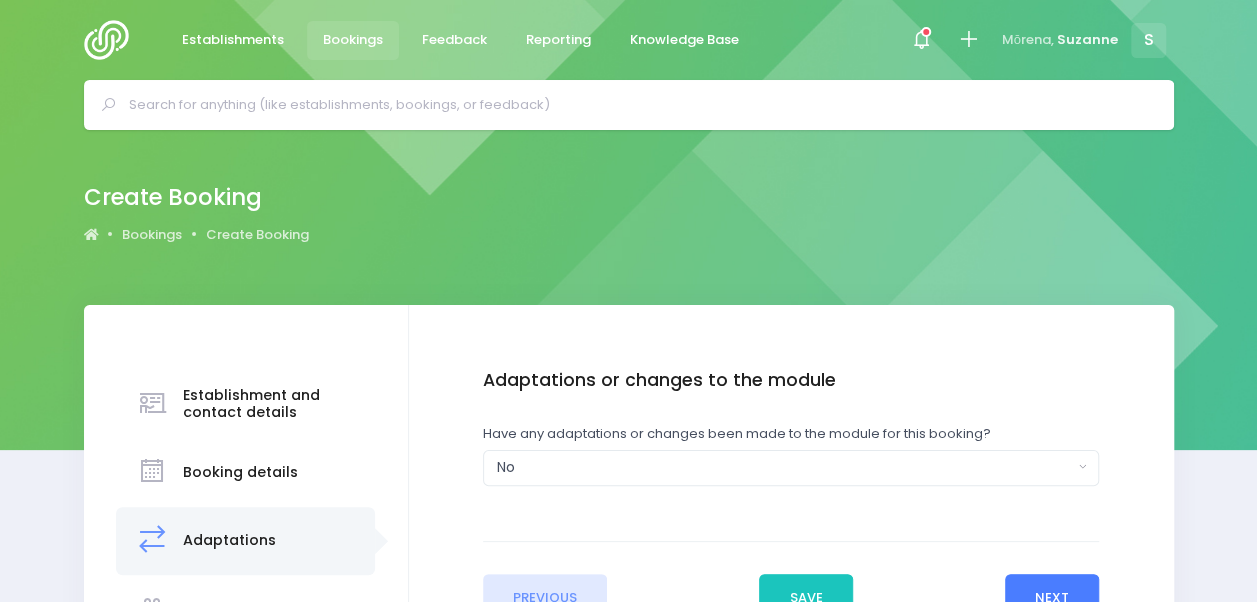 click on "Next" at bounding box center (1052, 598) 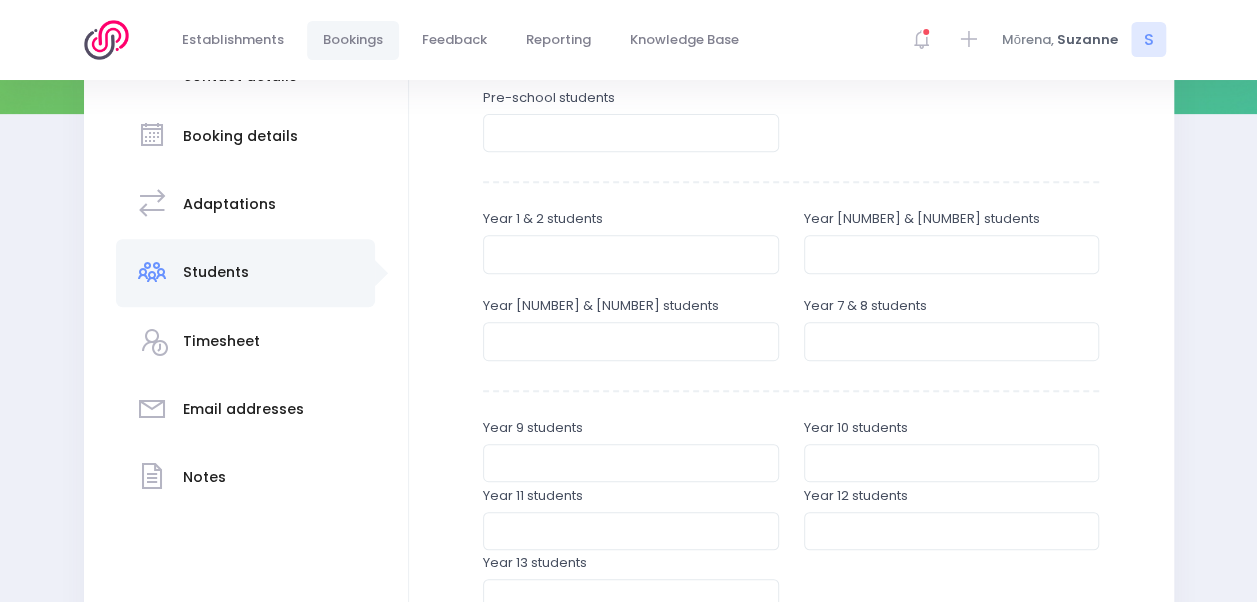 scroll, scrollTop: 338, scrollLeft: 0, axis: vertical 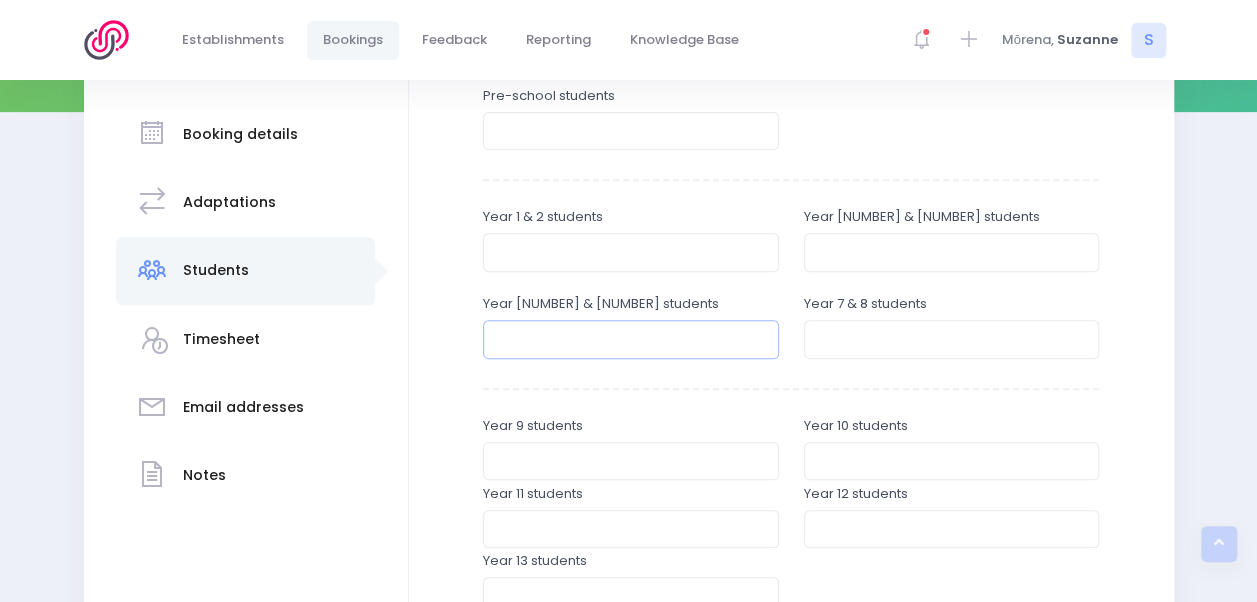 click at bounding box center [631, 339] 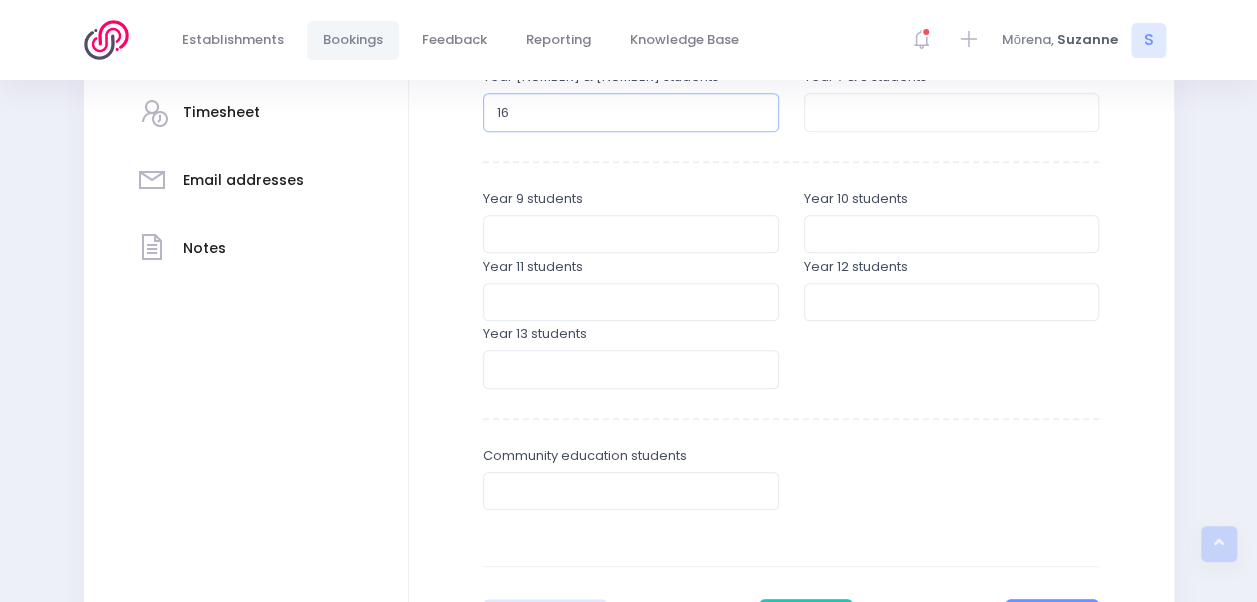 scroll, scrollTop: 566, scrollLeft: 0, axis: vertical 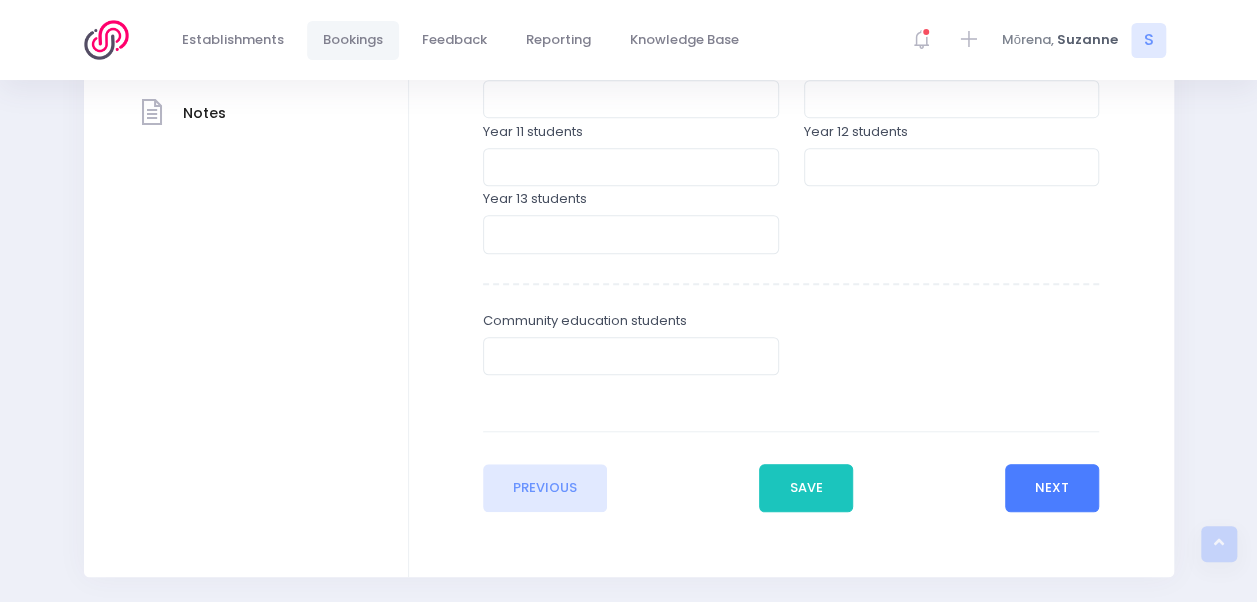 type on "16" 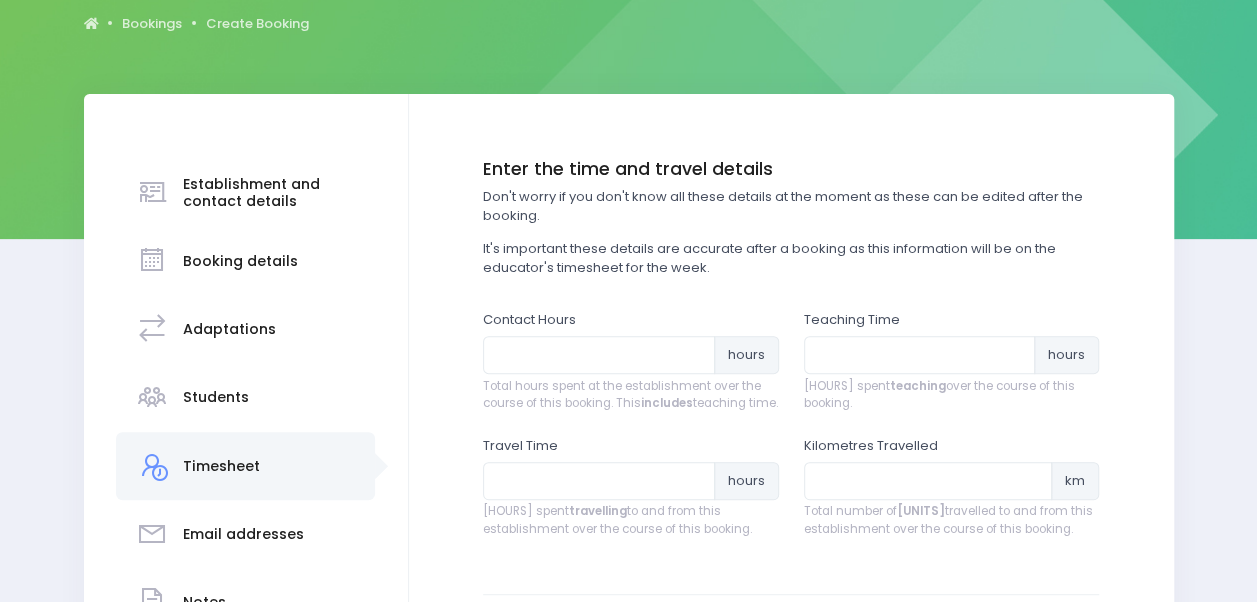 scroll, scrollTop: 214, scrollLeft: 0, axis: vertical 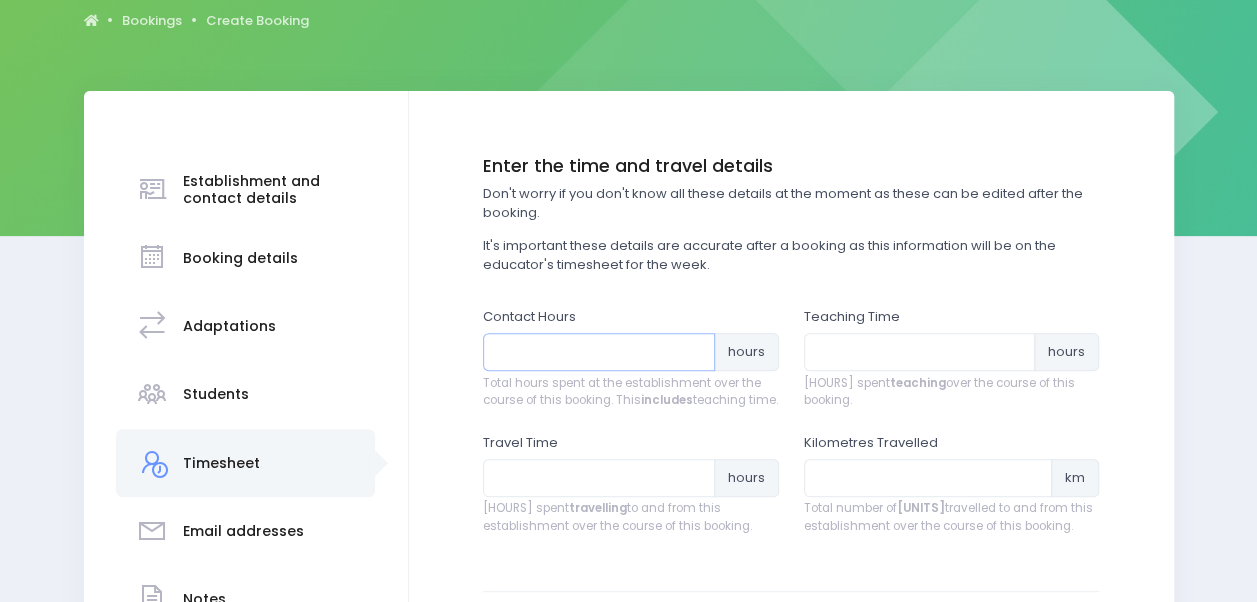 click at bounding box center [599, 352] 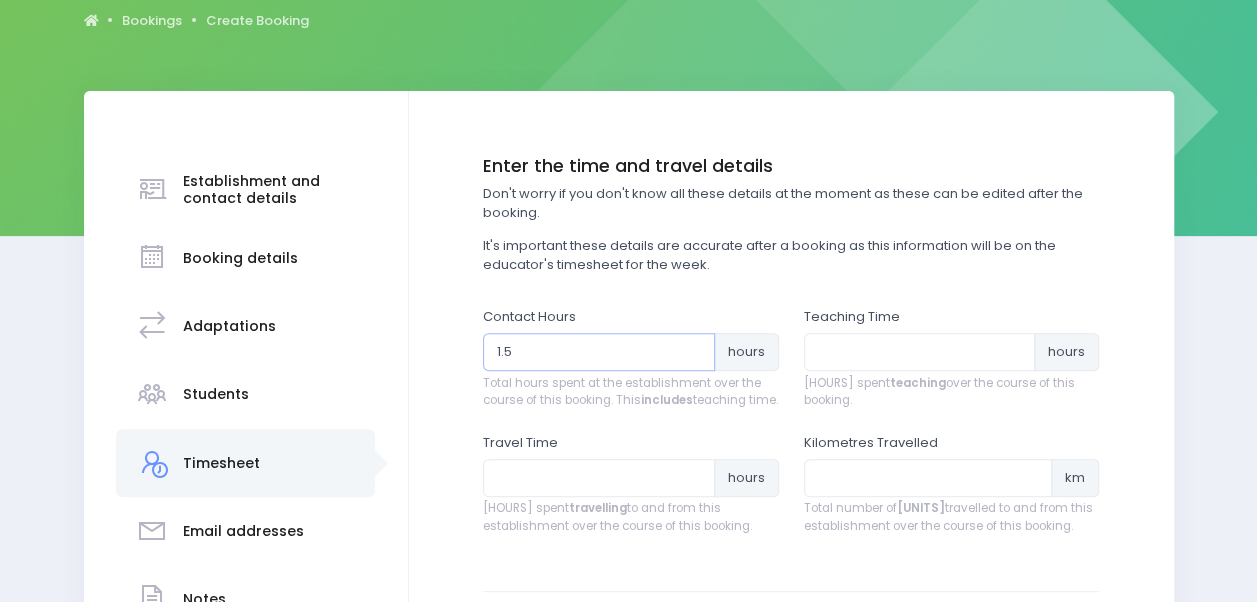 type on "1.5" 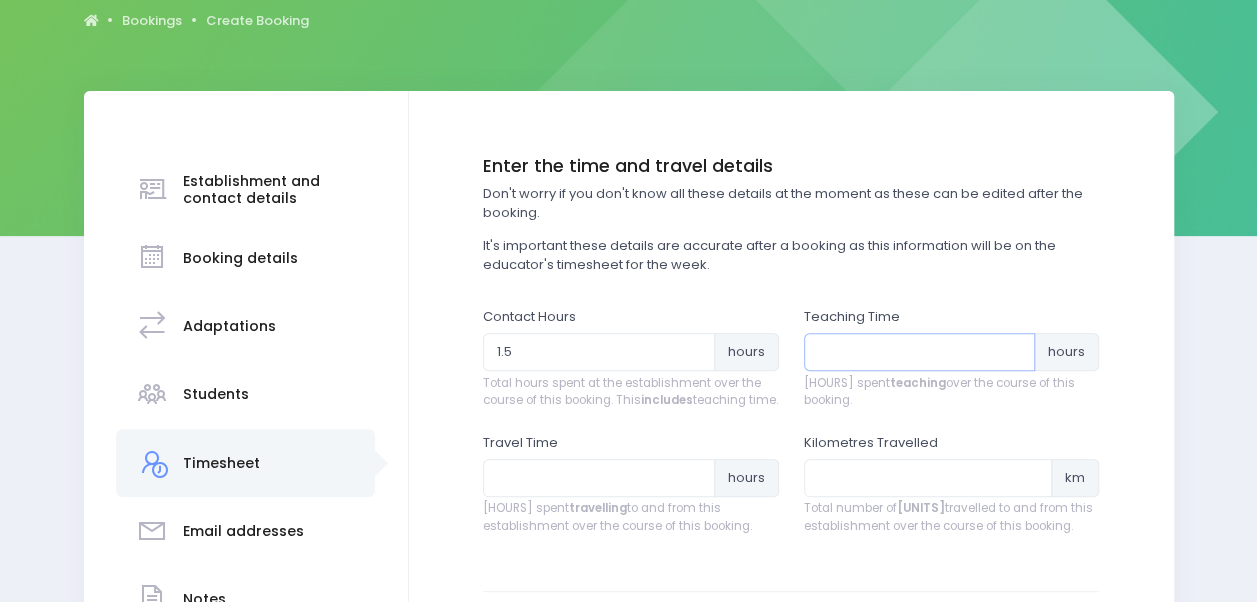 click at bounding box center (920, 352) 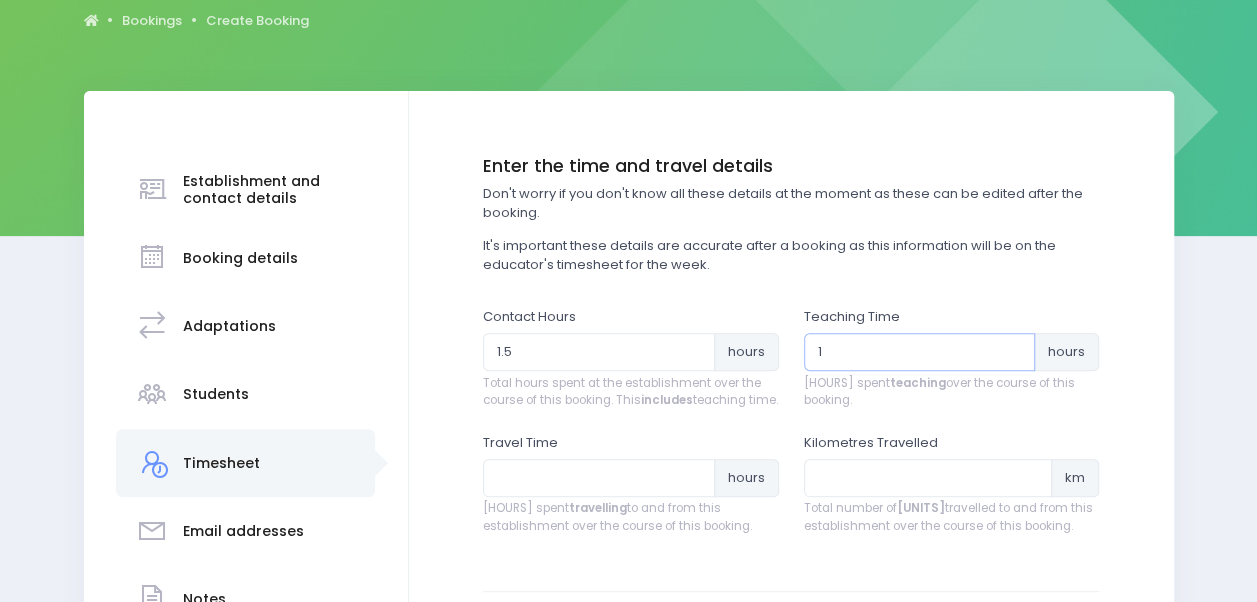 type on "1" 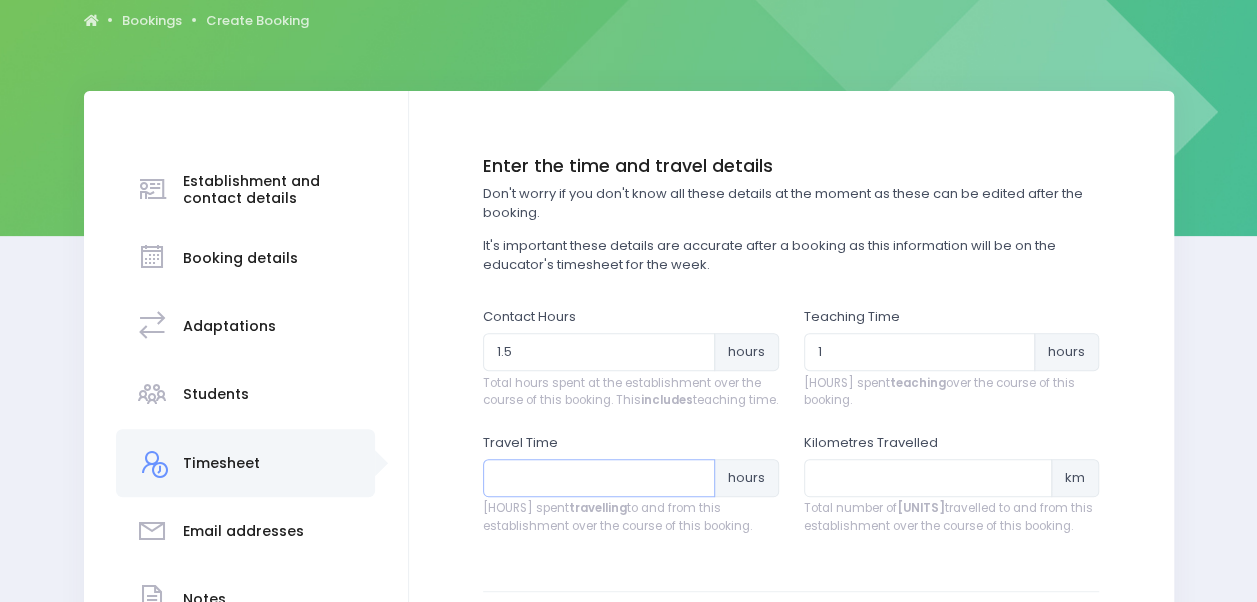 click at bounding box center (599, 478) 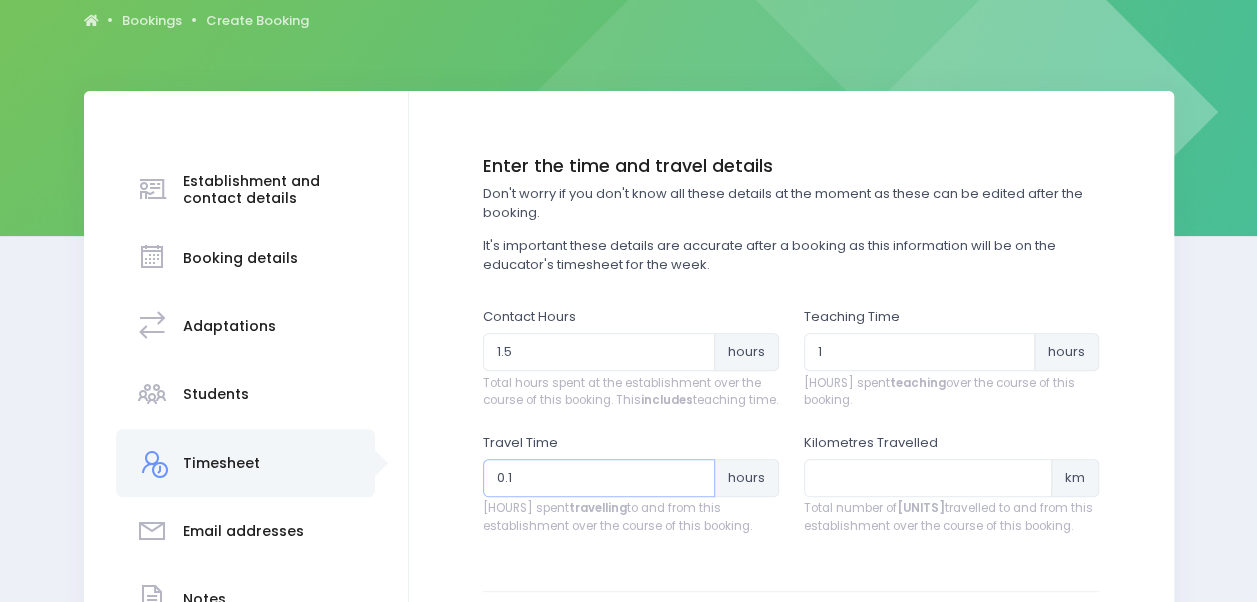 type on "0.1" 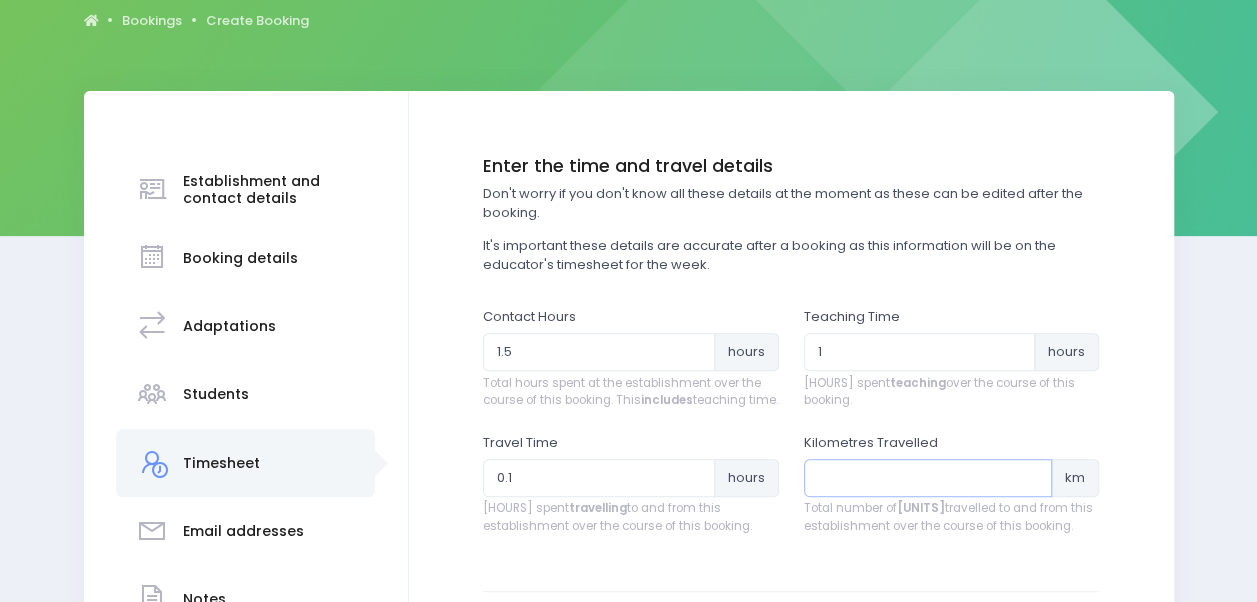 click at bounding box center (928, 478) 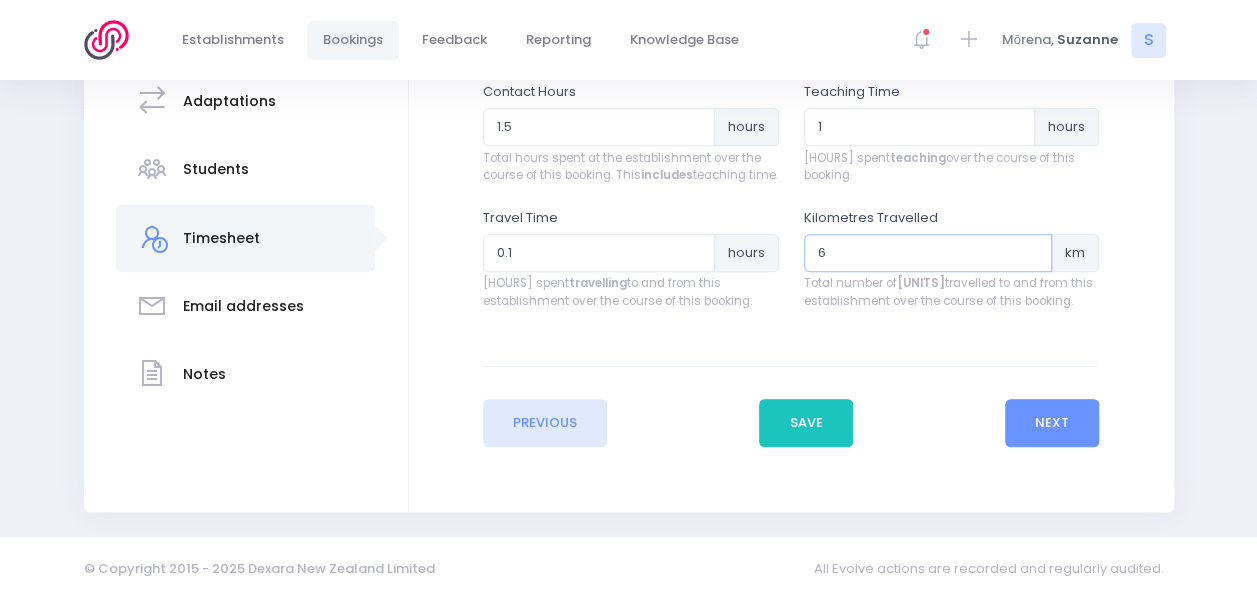 scroll, scrollTop: 455, scrollLeft: 0, axis: vertical 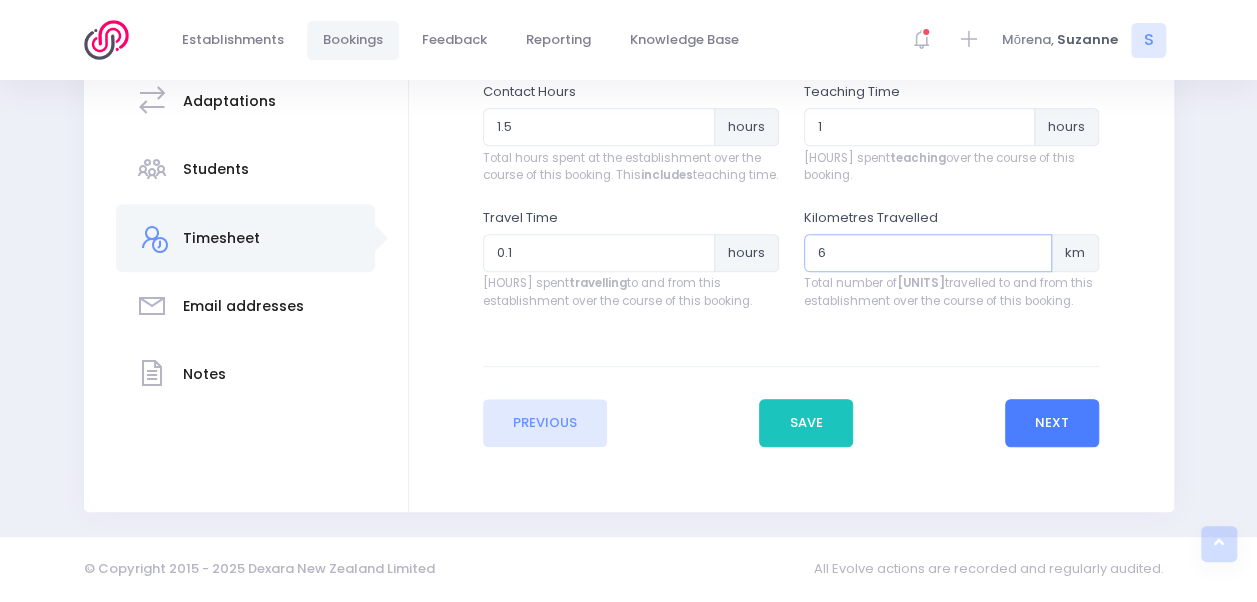 type on "6" 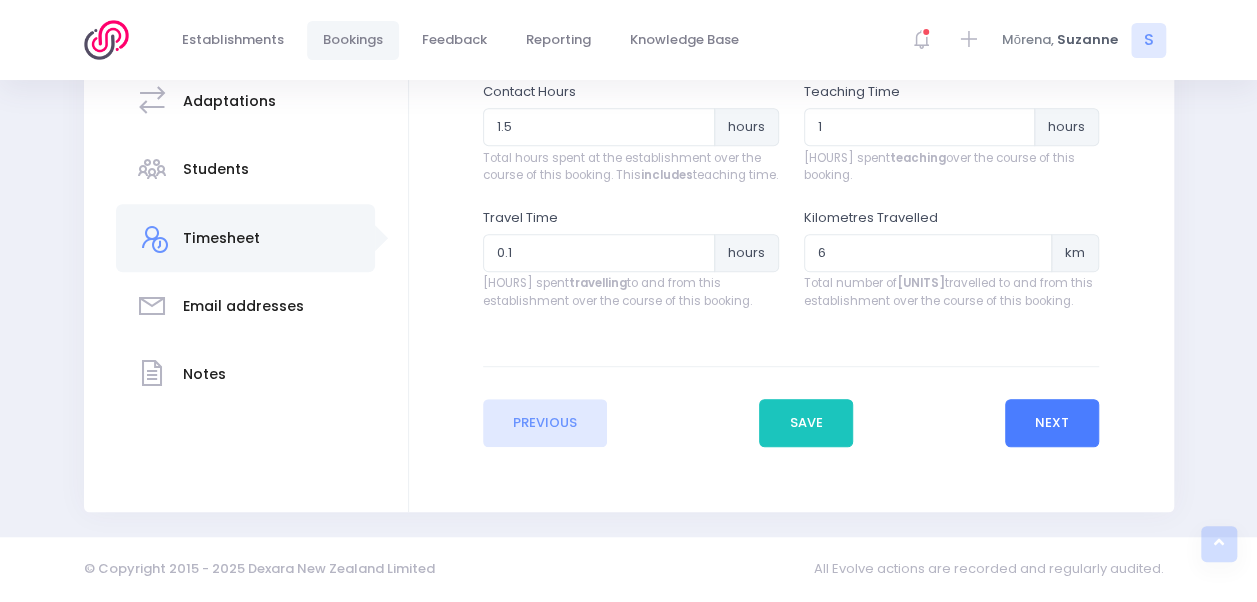 click on "Next" at bounding box center [1052, 423] 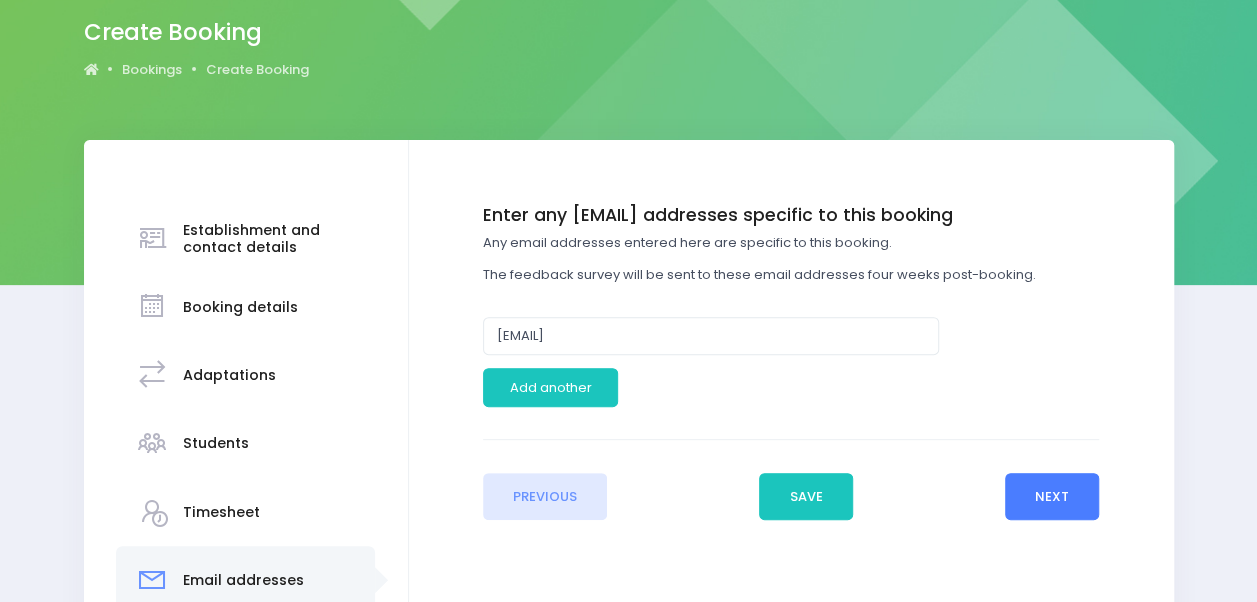 scroll, scrollTop: 203, scrollLeft: 0, axis: vertical 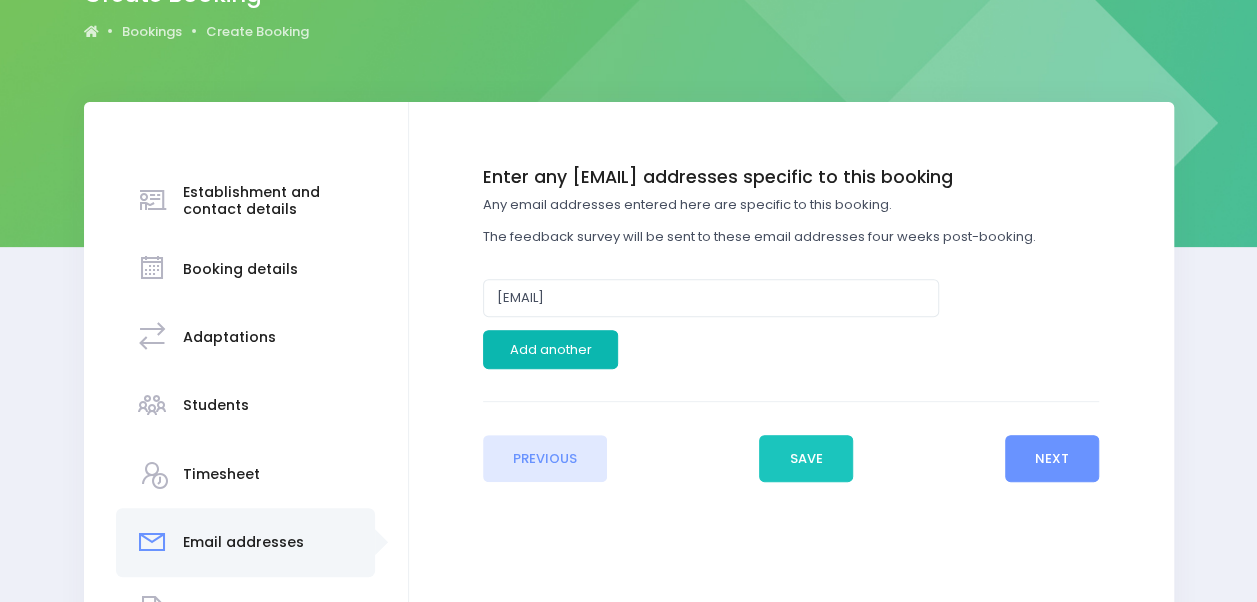 click on "Add another" at bounding box center [550, 349] 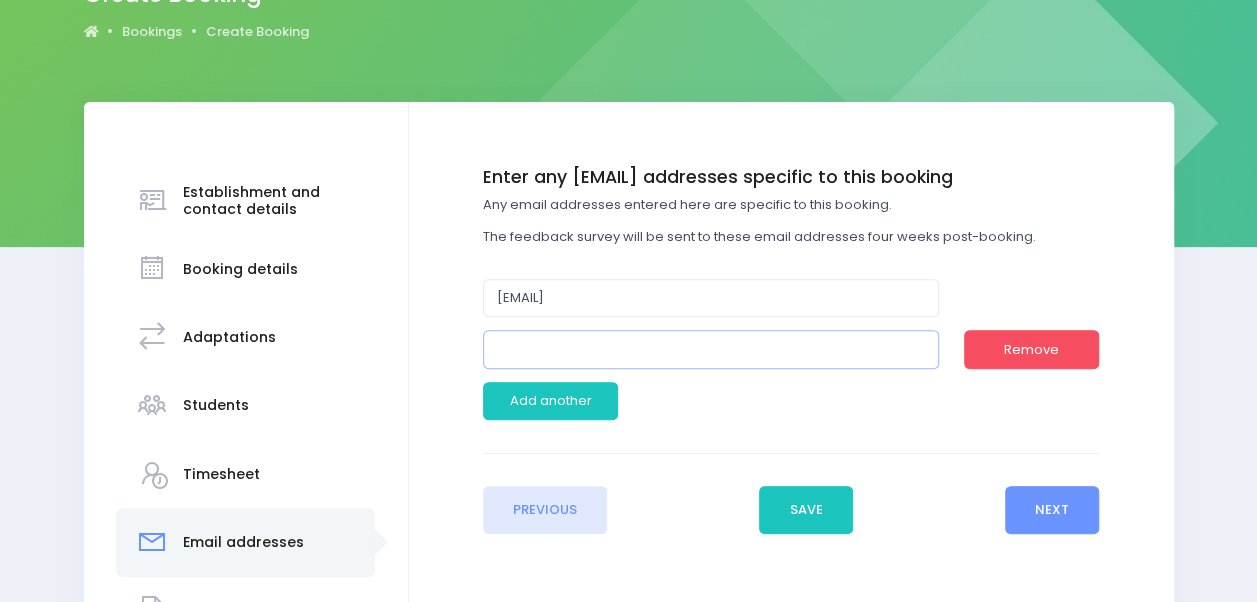 click at bounding box center [711, 349] 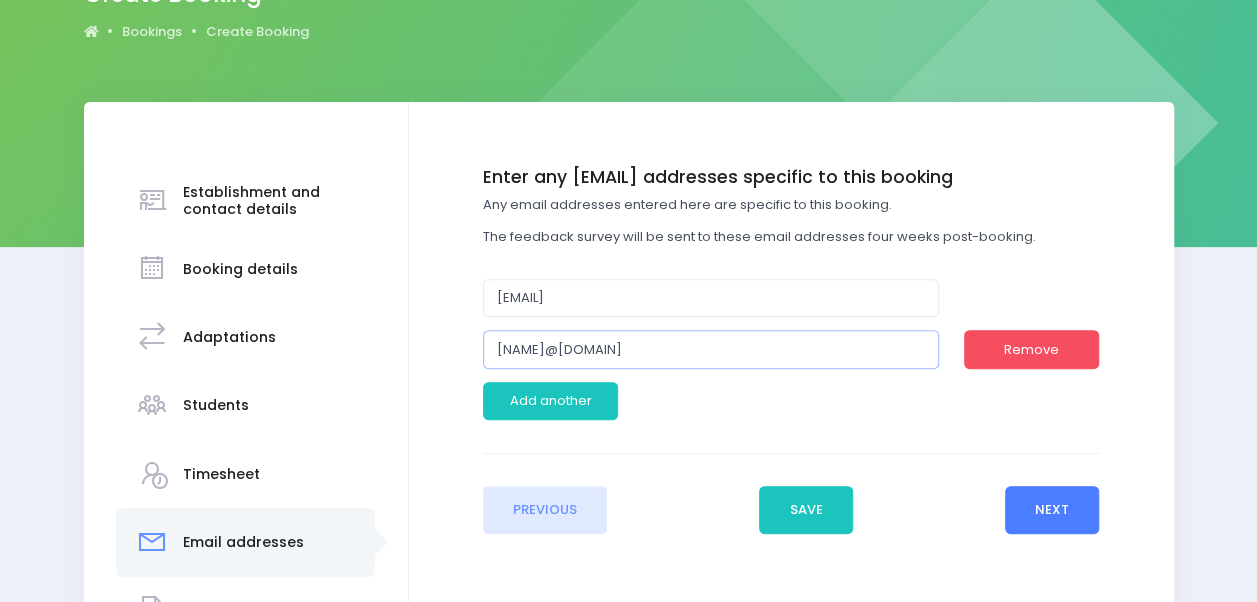 type on "helenhabgood@icloud.com" 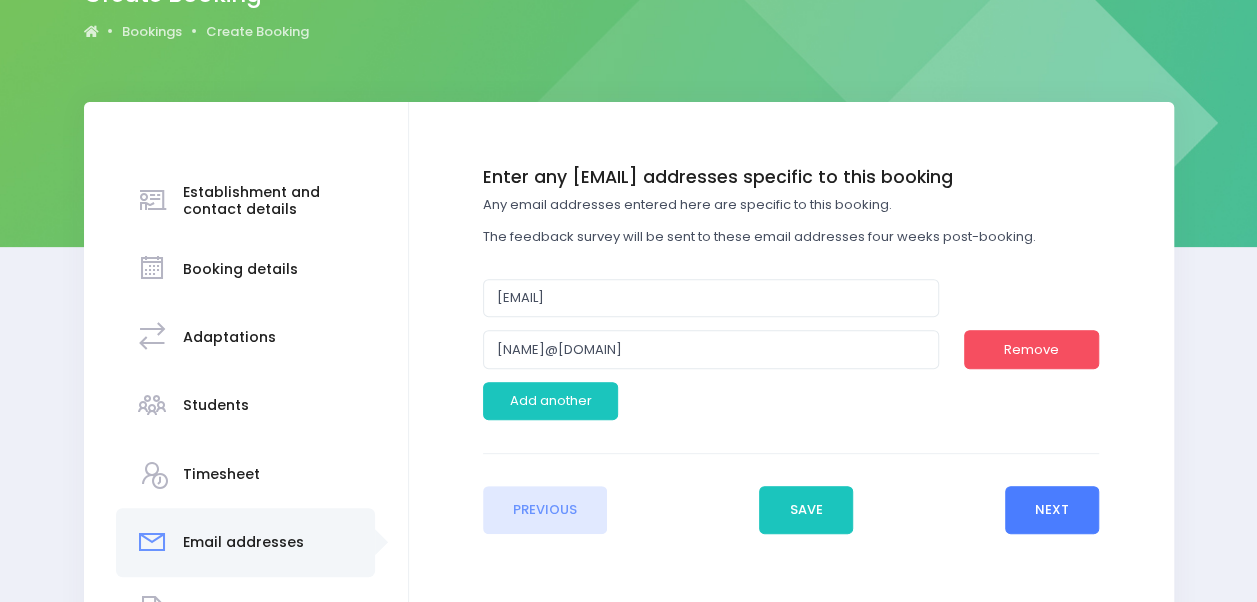 click on "Next" at bounding box center [1052, 510] 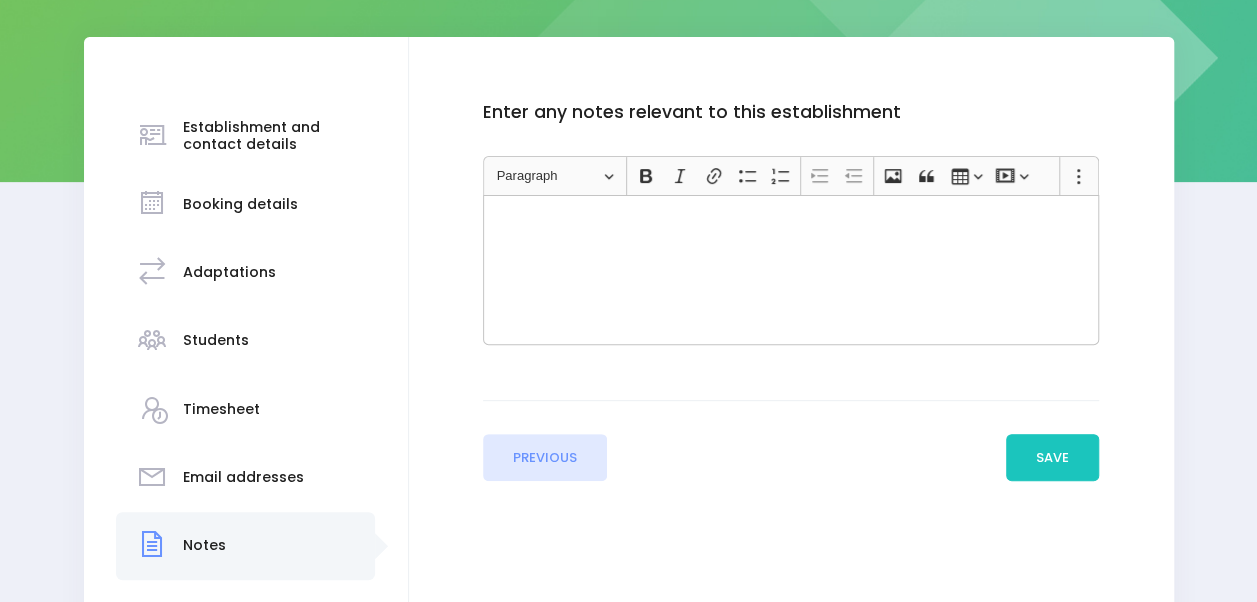 scroll, scrollTop: 269, scrollLeft: 0, axis: vertical 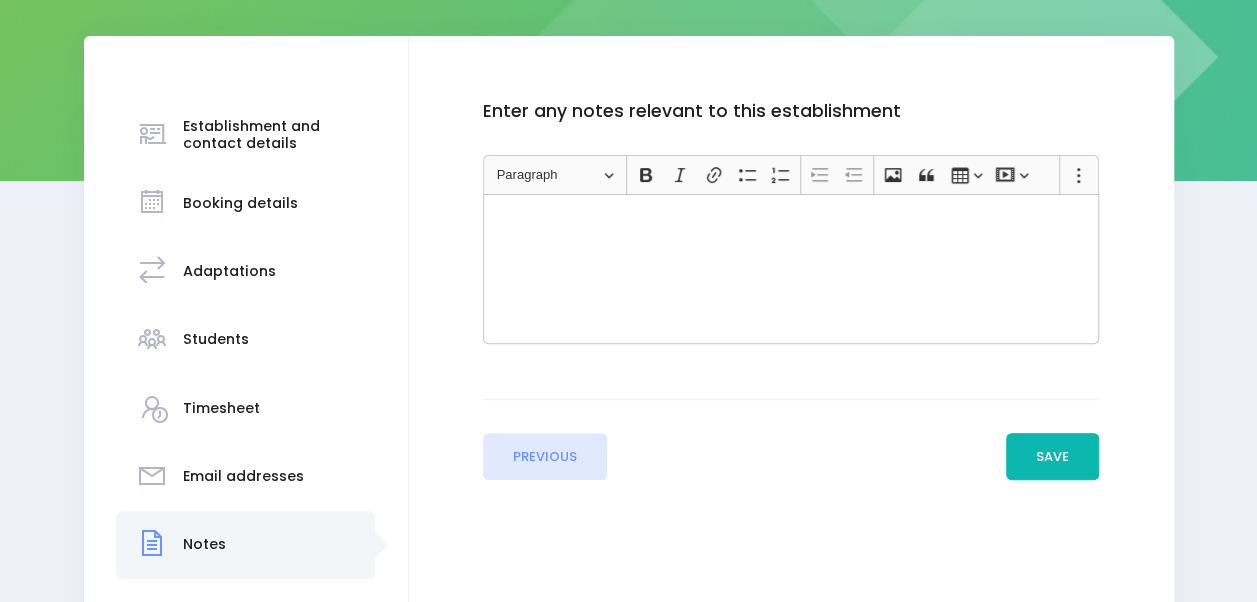 click on "Save" at bounding box center (1053, 457) 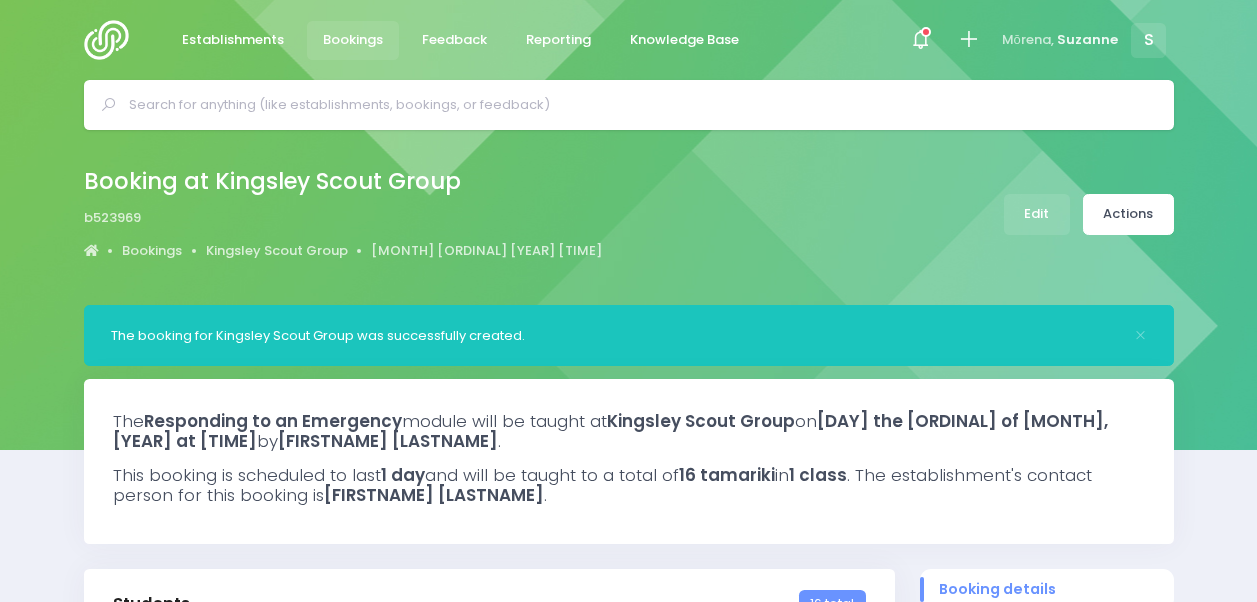 select on "5" 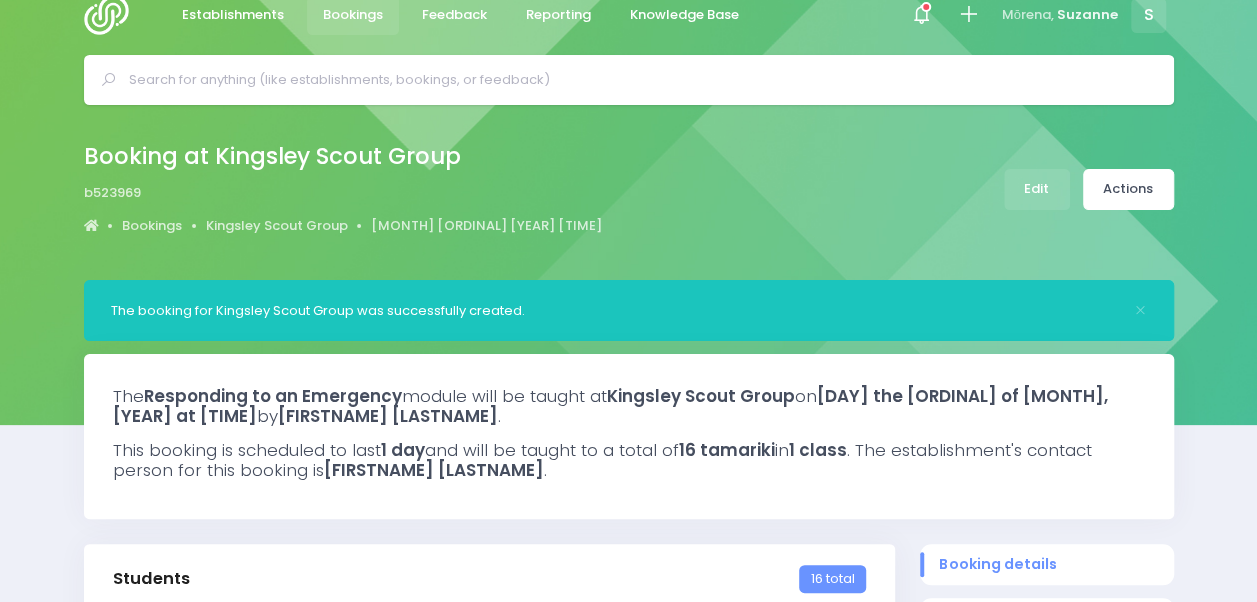 scroll, scrollTop: 23, scrollLeft: 0, axis: vertical 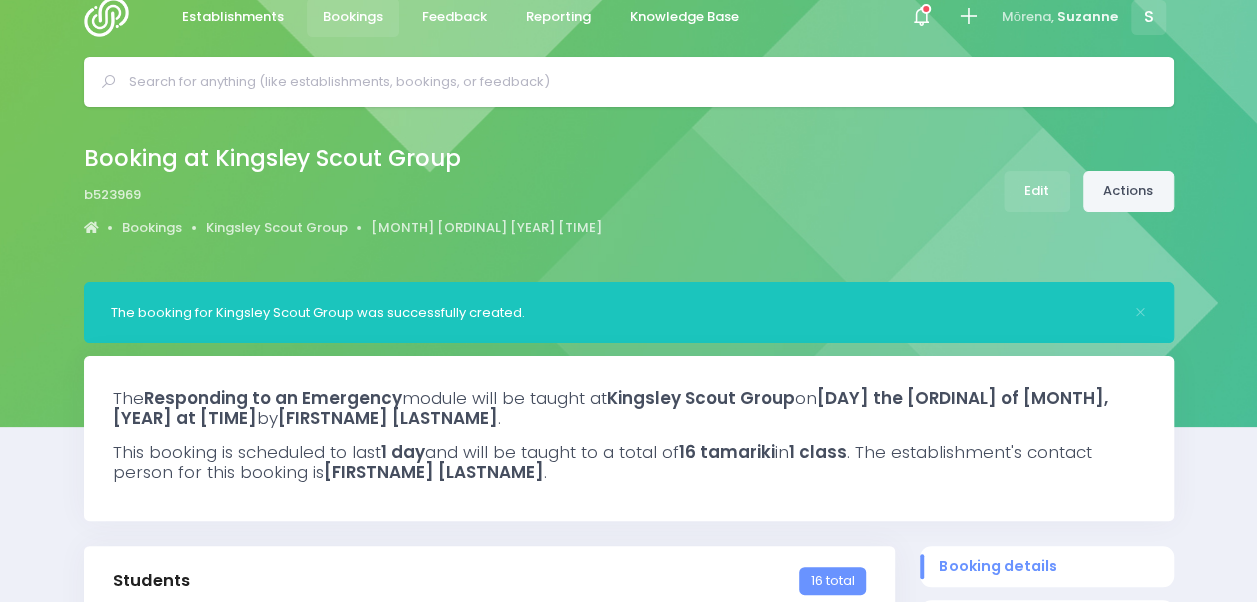 click on "Actions" at bounding box center (1128, 191) 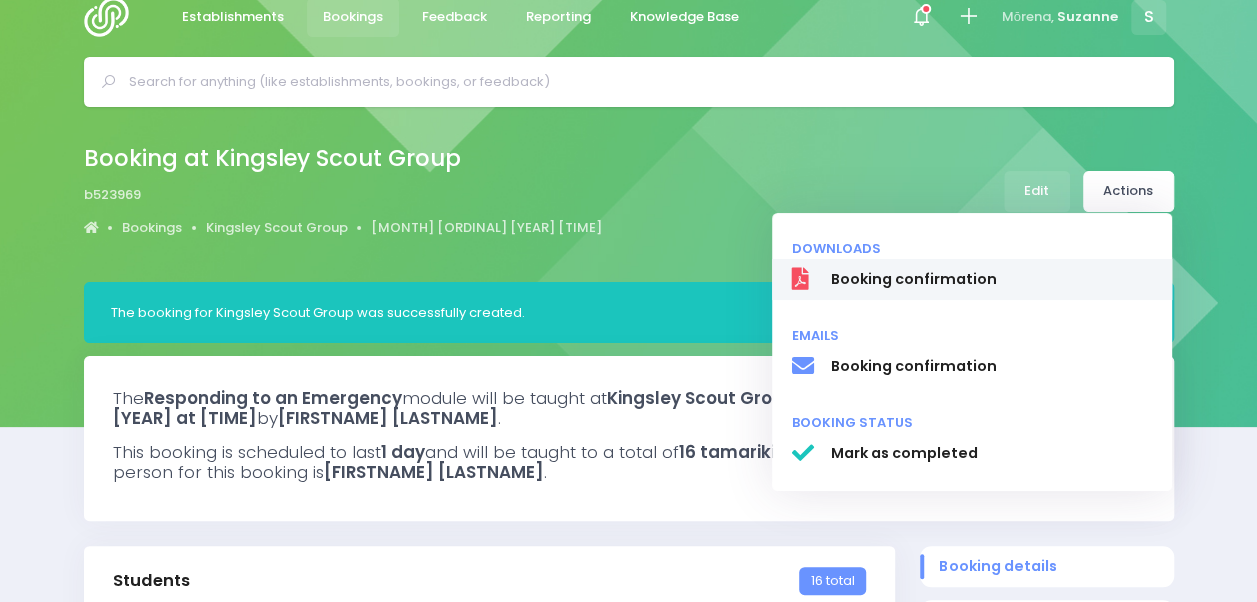 click on "Booking confirmation" at bounding box center [991, 279] 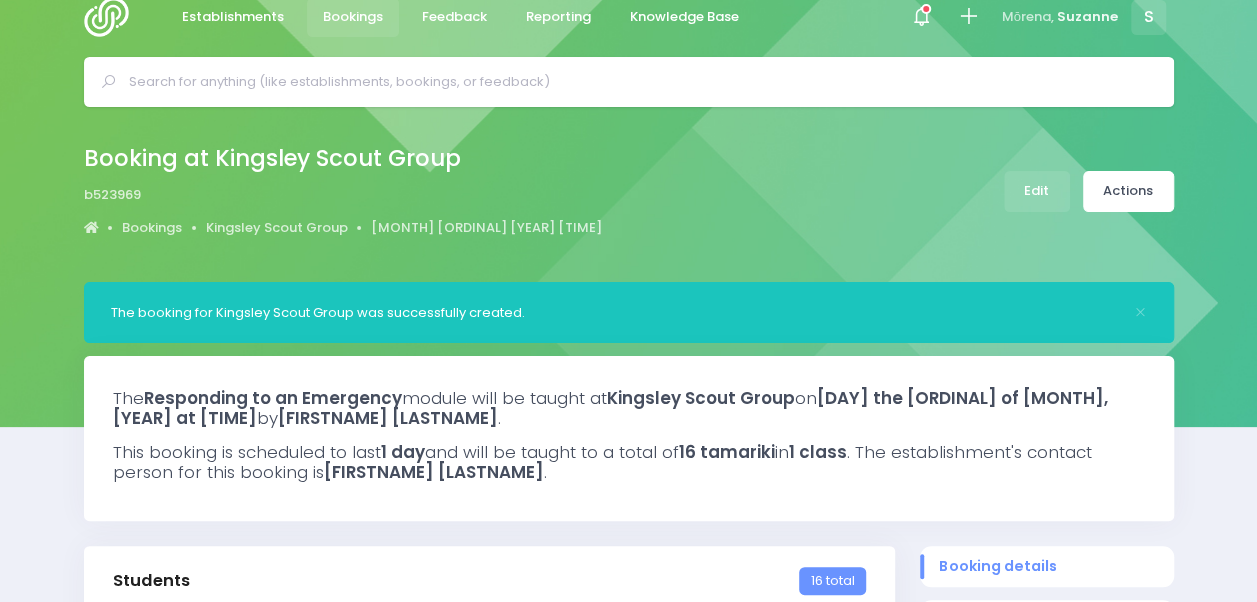 click on "Booking at Kingsley Scout Group
b523969
Bookings
Kingsley Scout Group
3 September 2025 6.30 pm" at bounding box center (628, 194) 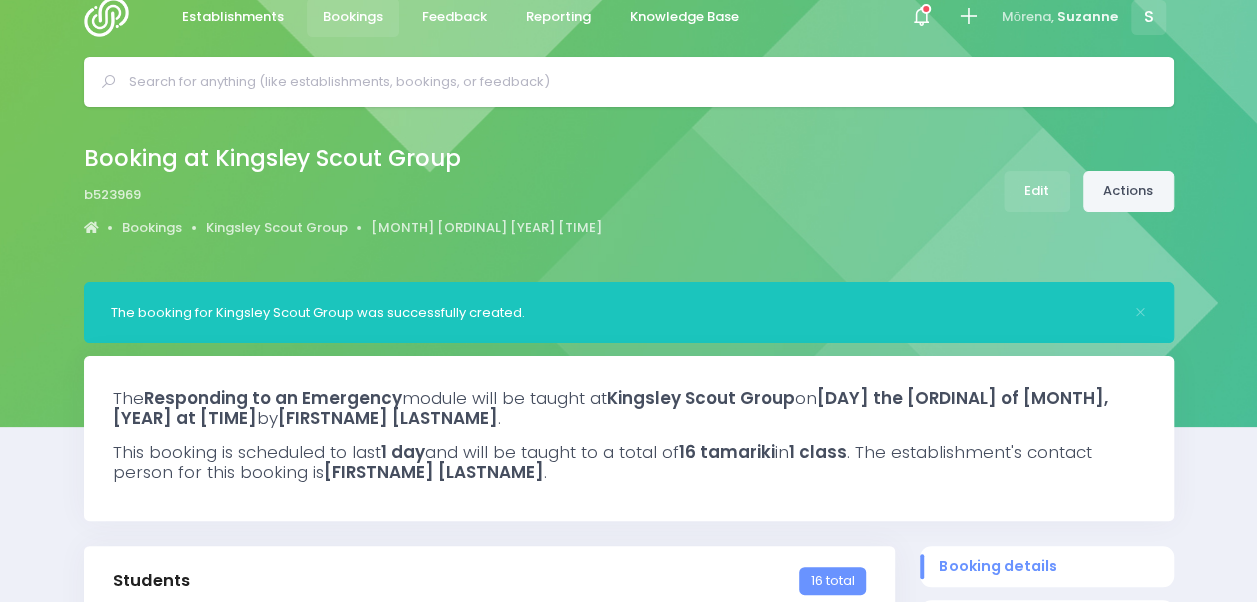 click on "Actions" at bounding box center (1128, 191) 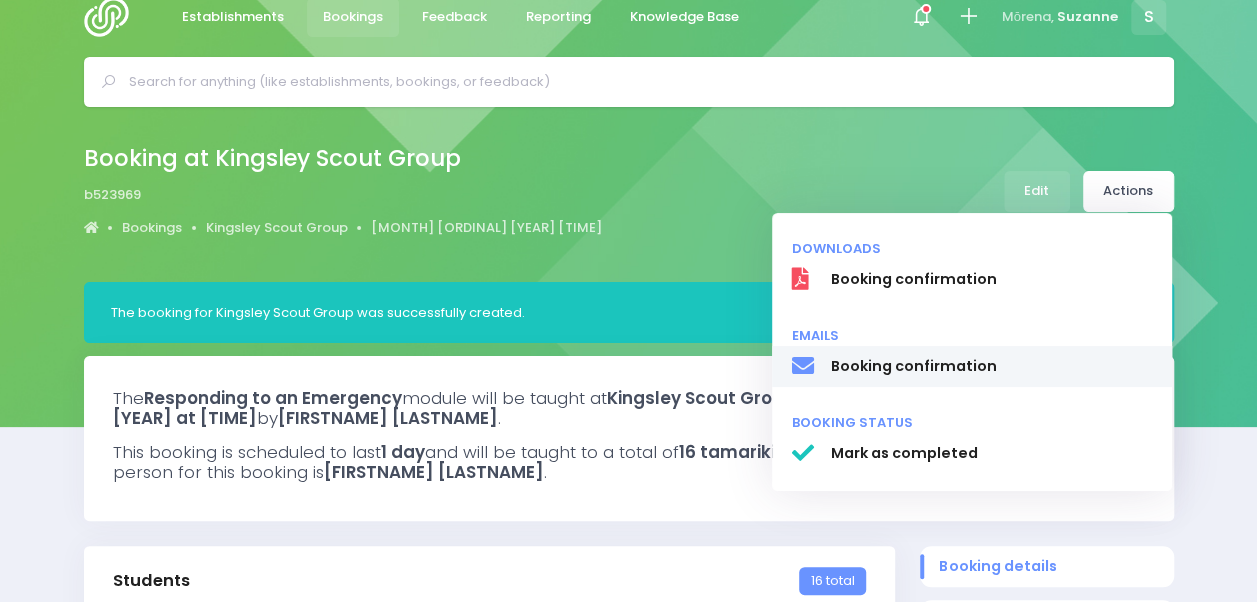 click on "Booking confirmation" at bounding box center (991, 366) 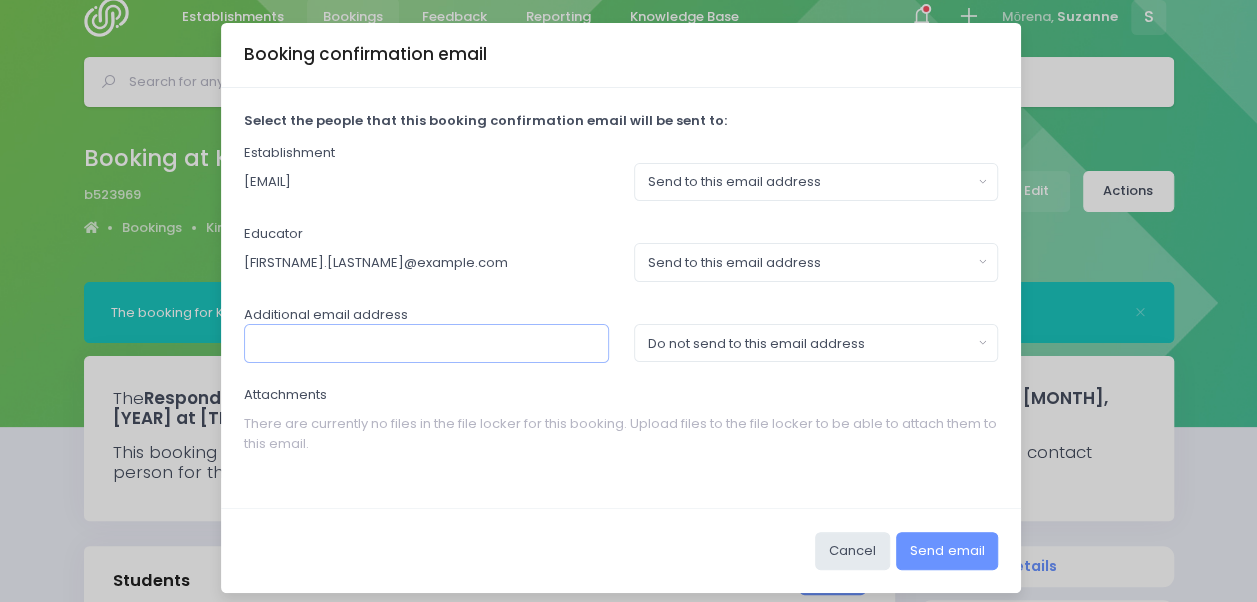 click at bounding box center [426, 343] 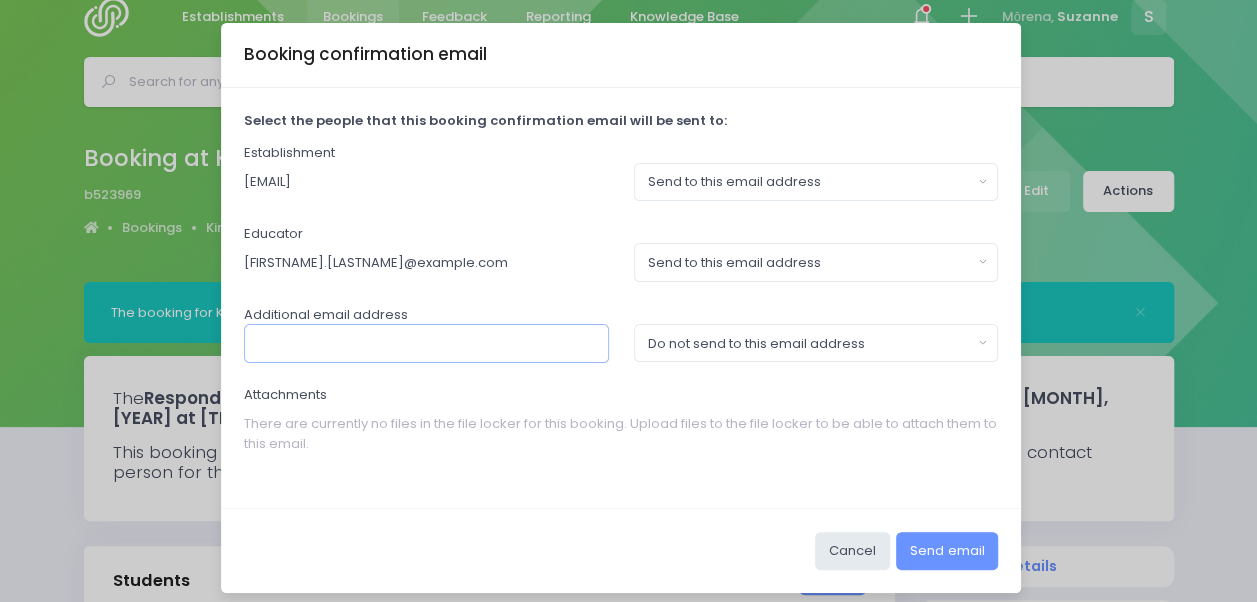 type on "helenhabgood@icloud.com" 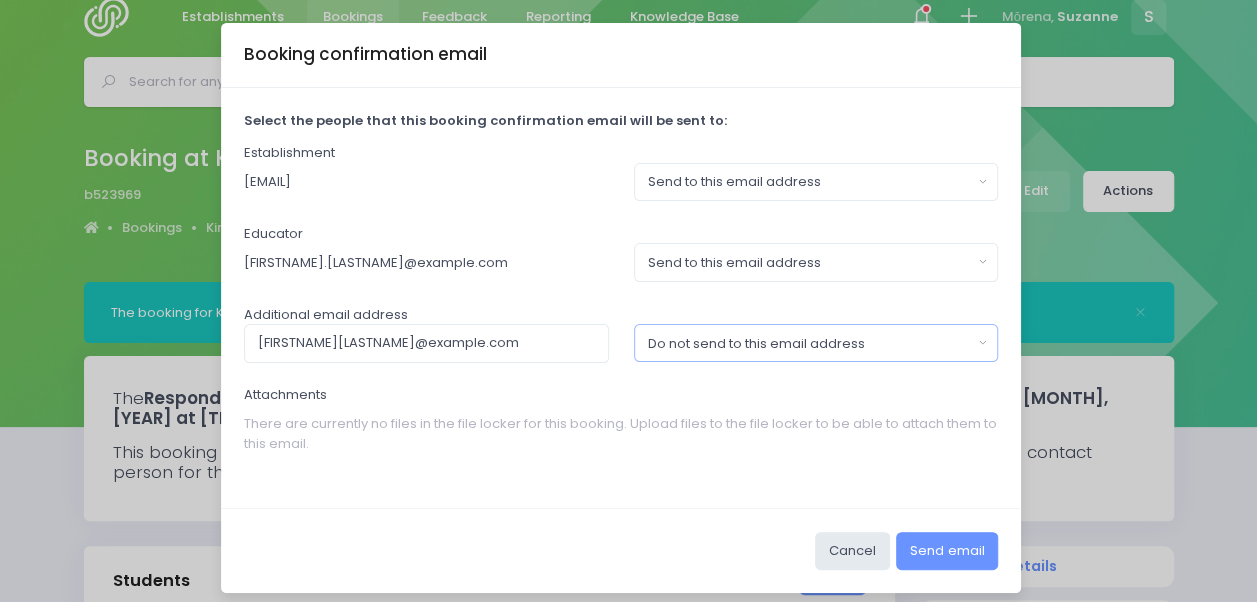 click on "Do not send to this email address" at bounding box center [810, 344] 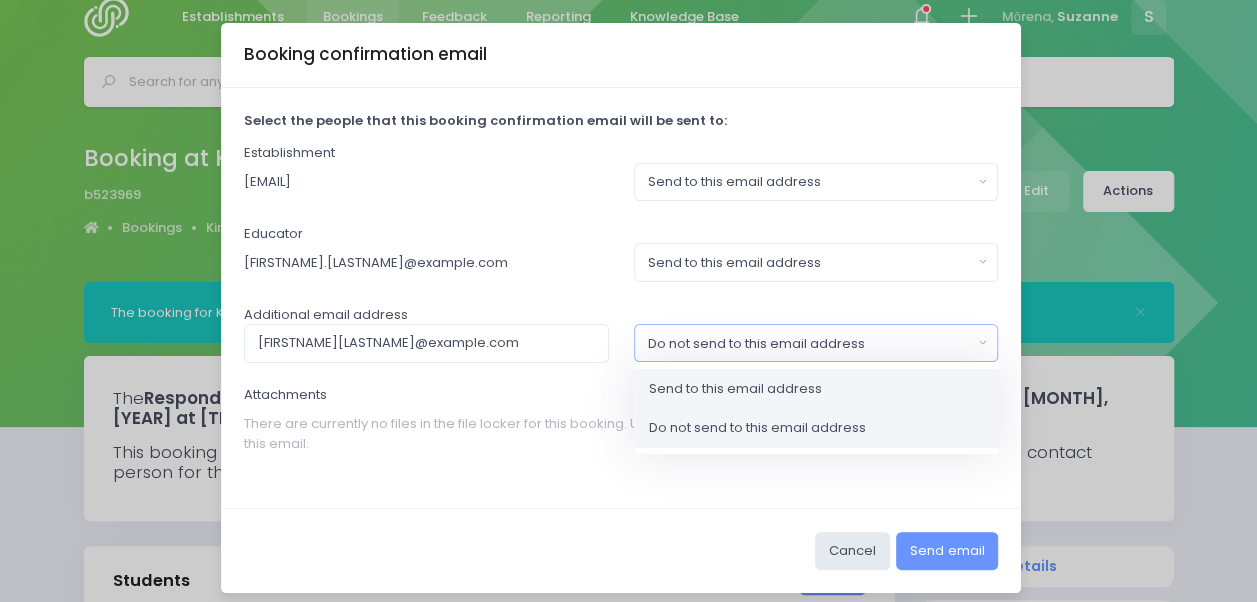 click on "Send to this email address" at bounding box center [735, 389] 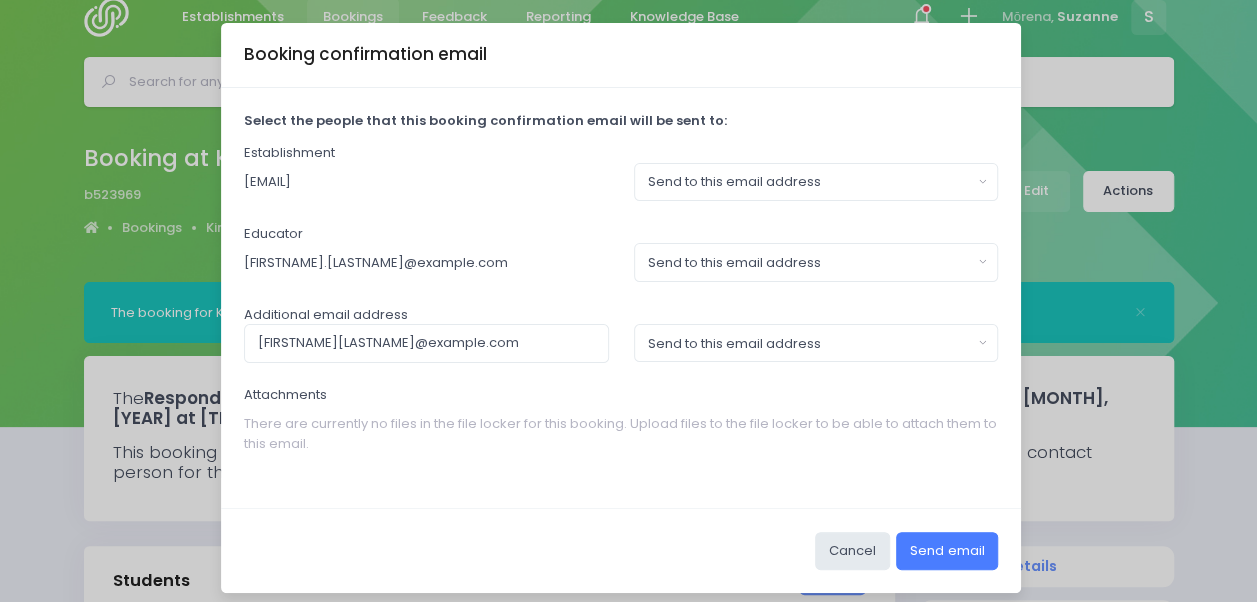 click on "Send email" at bounding box center [947, 551] 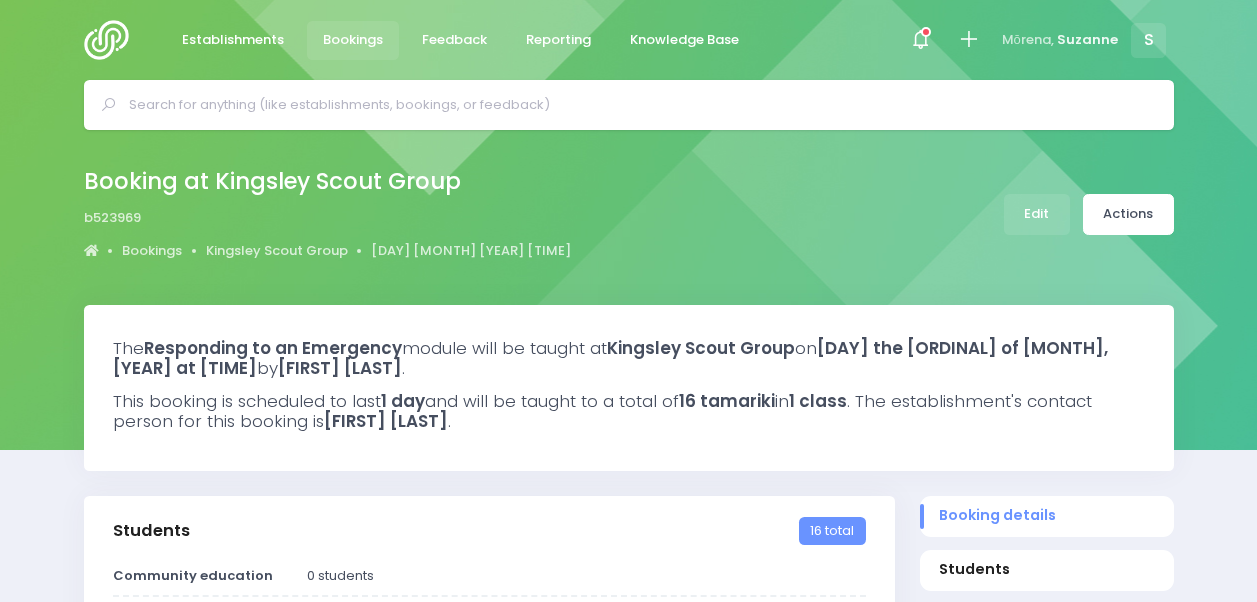 select on "5" 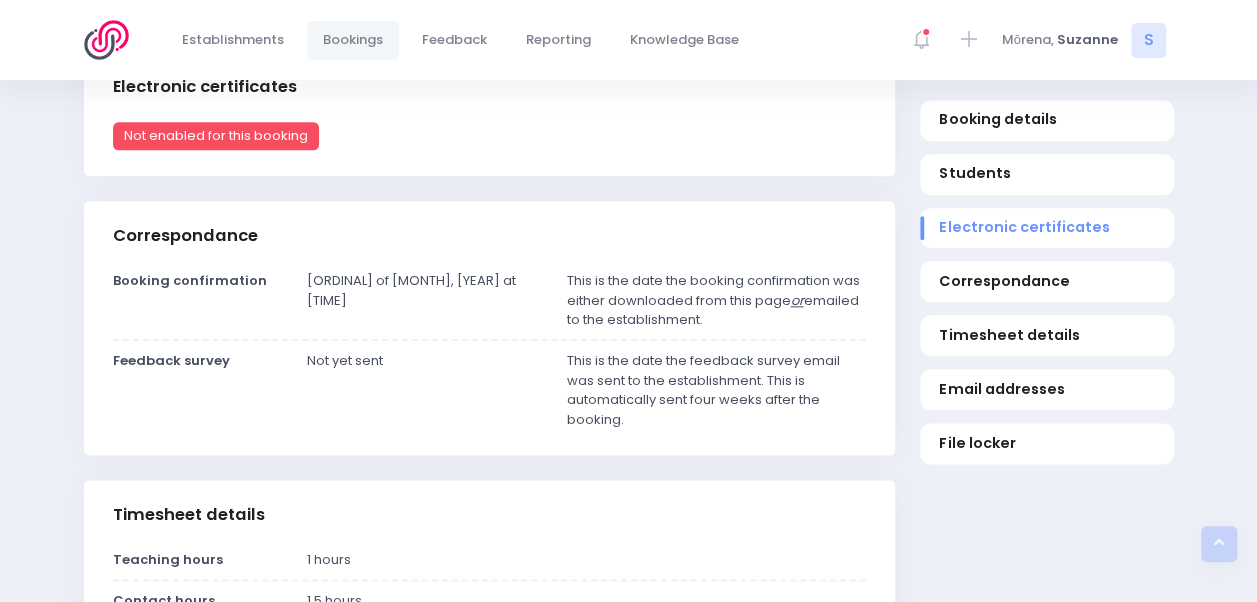 scroll, scrollTop: 997, scrollLeft: 0, axis: vertical 